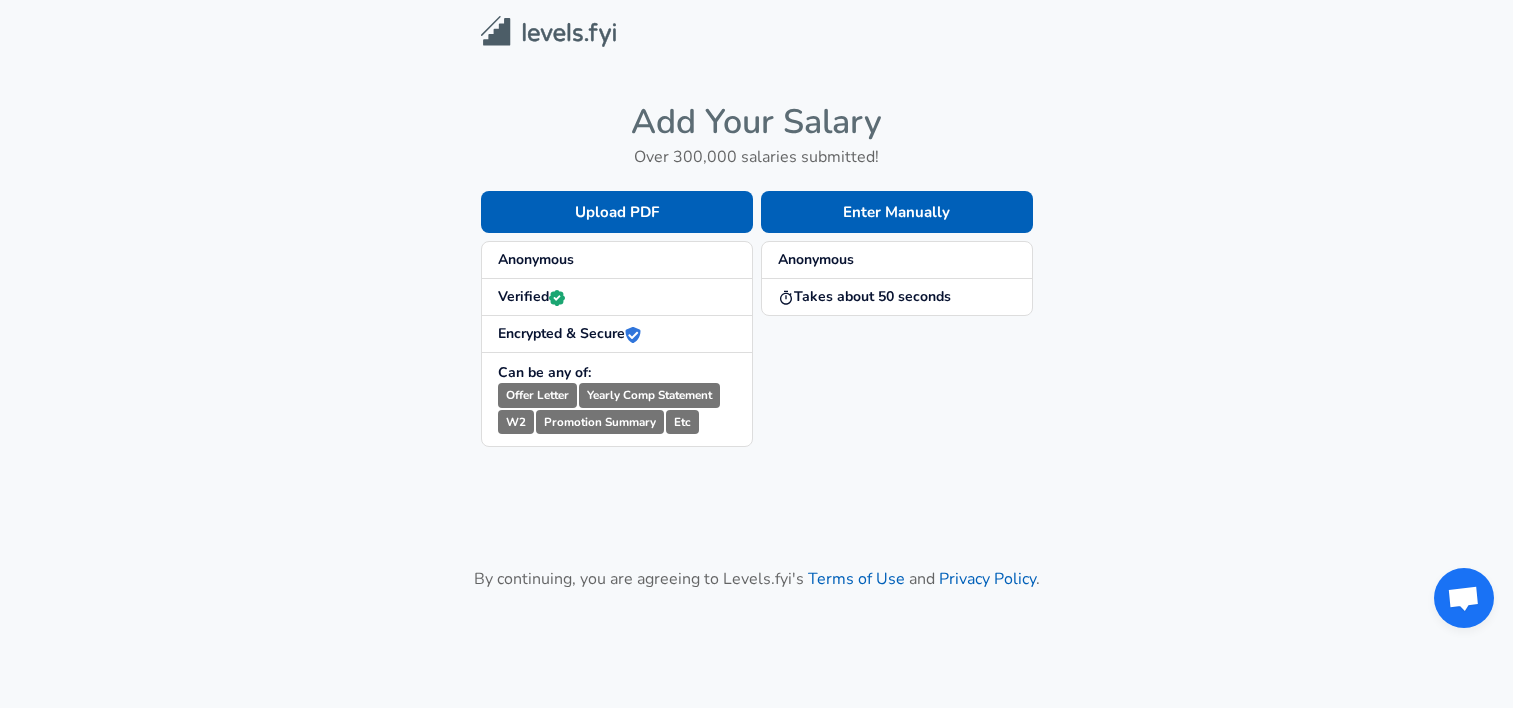 scroll, scrollTop: 0, scrollLeft: 0, axis: both 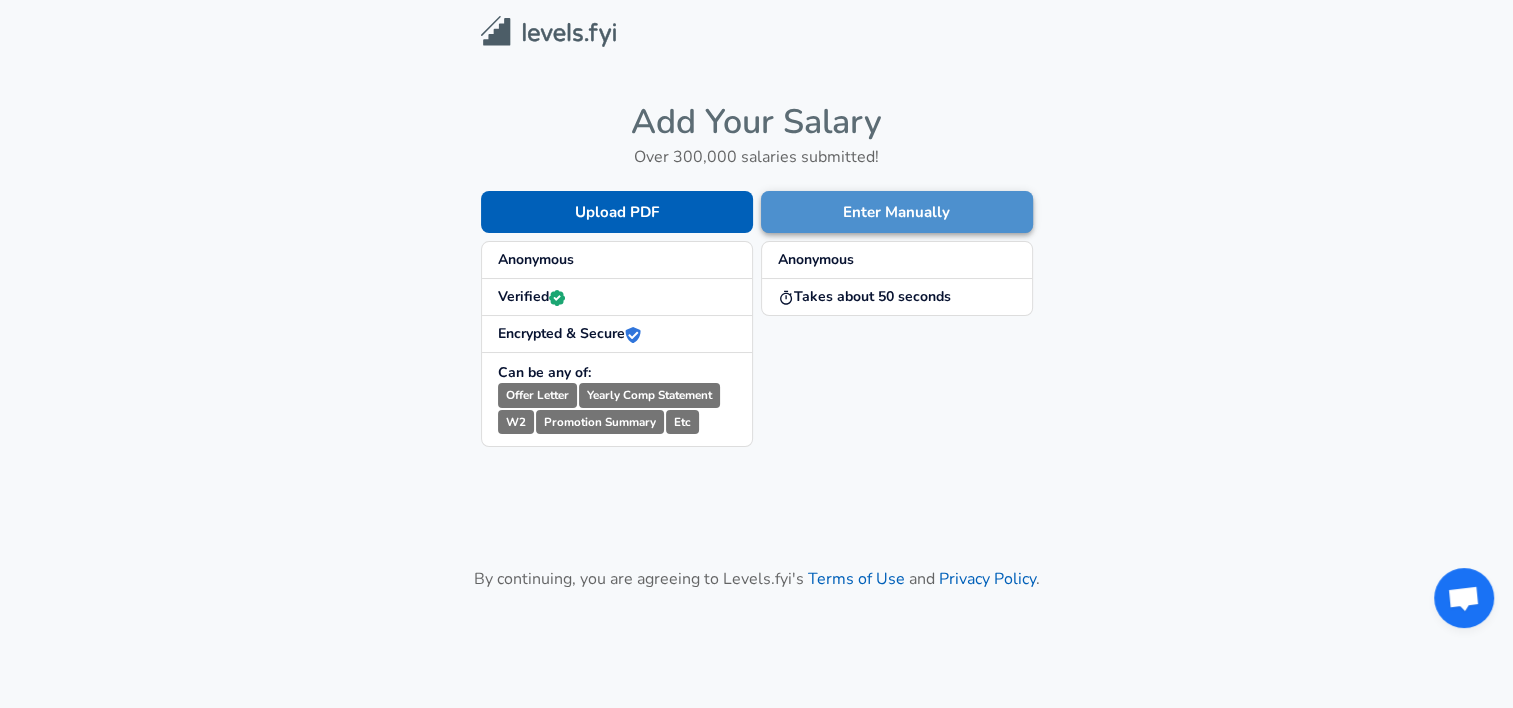 click on "Enter Manually" at bounding box center [897, 212] 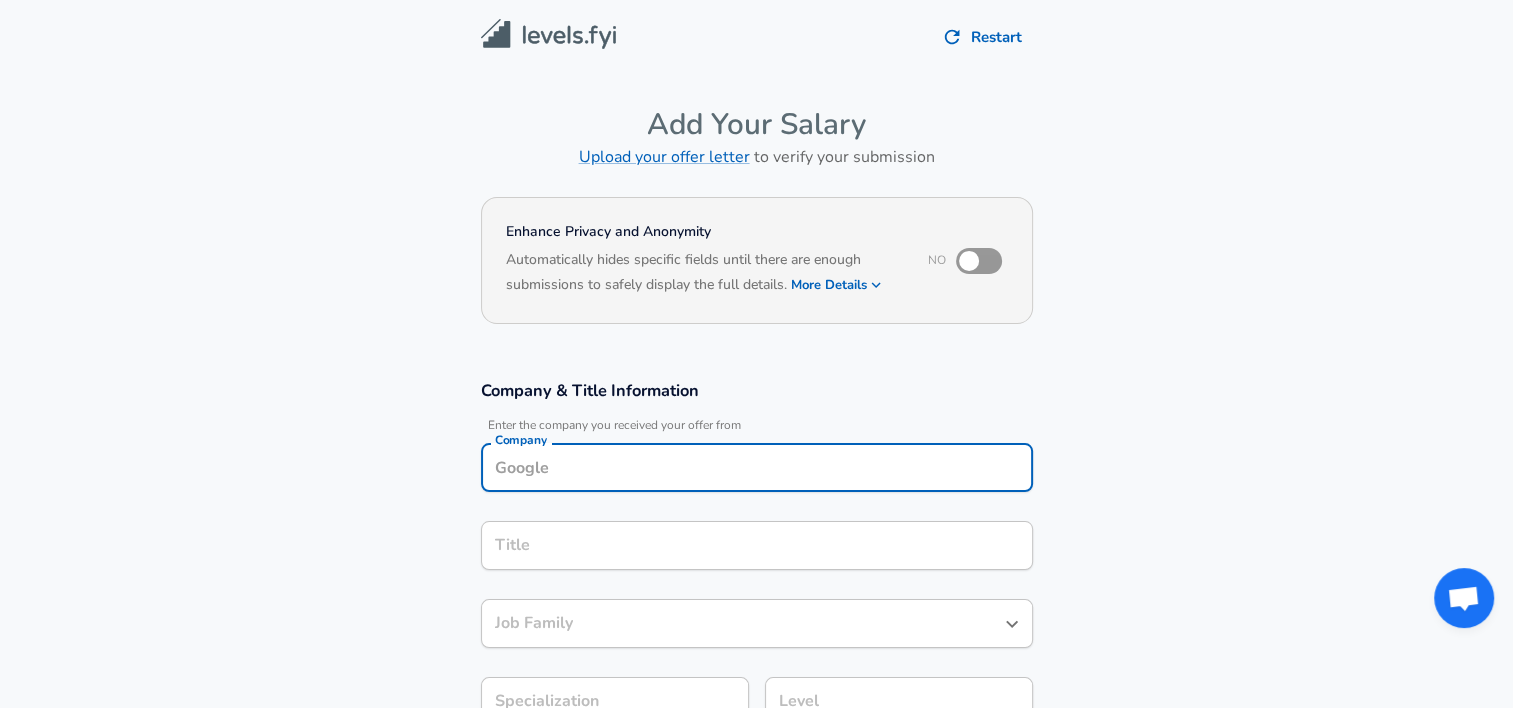 scroll, scrollTop: 20, scrollLeft: 0, axis: vertical 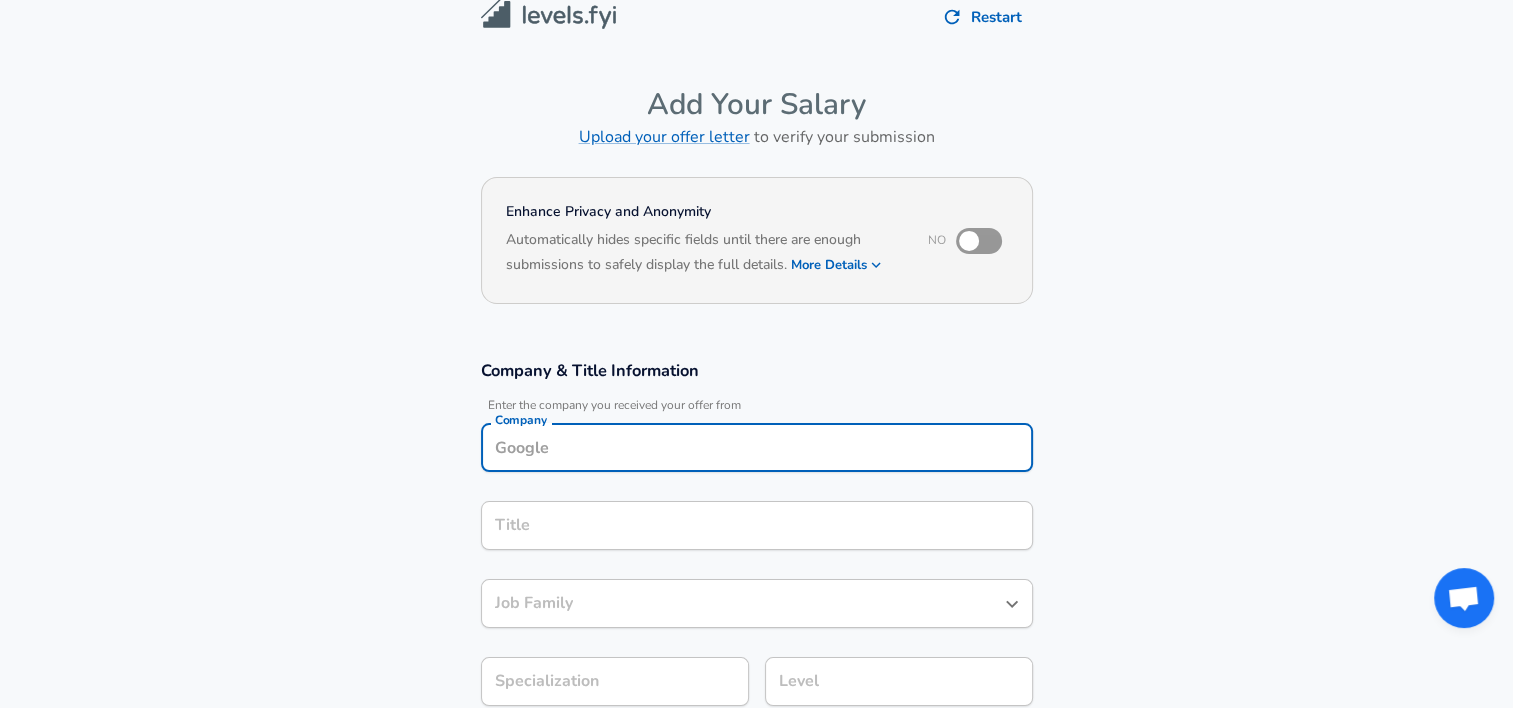 click on "Company" at bounding box center (757, 447) 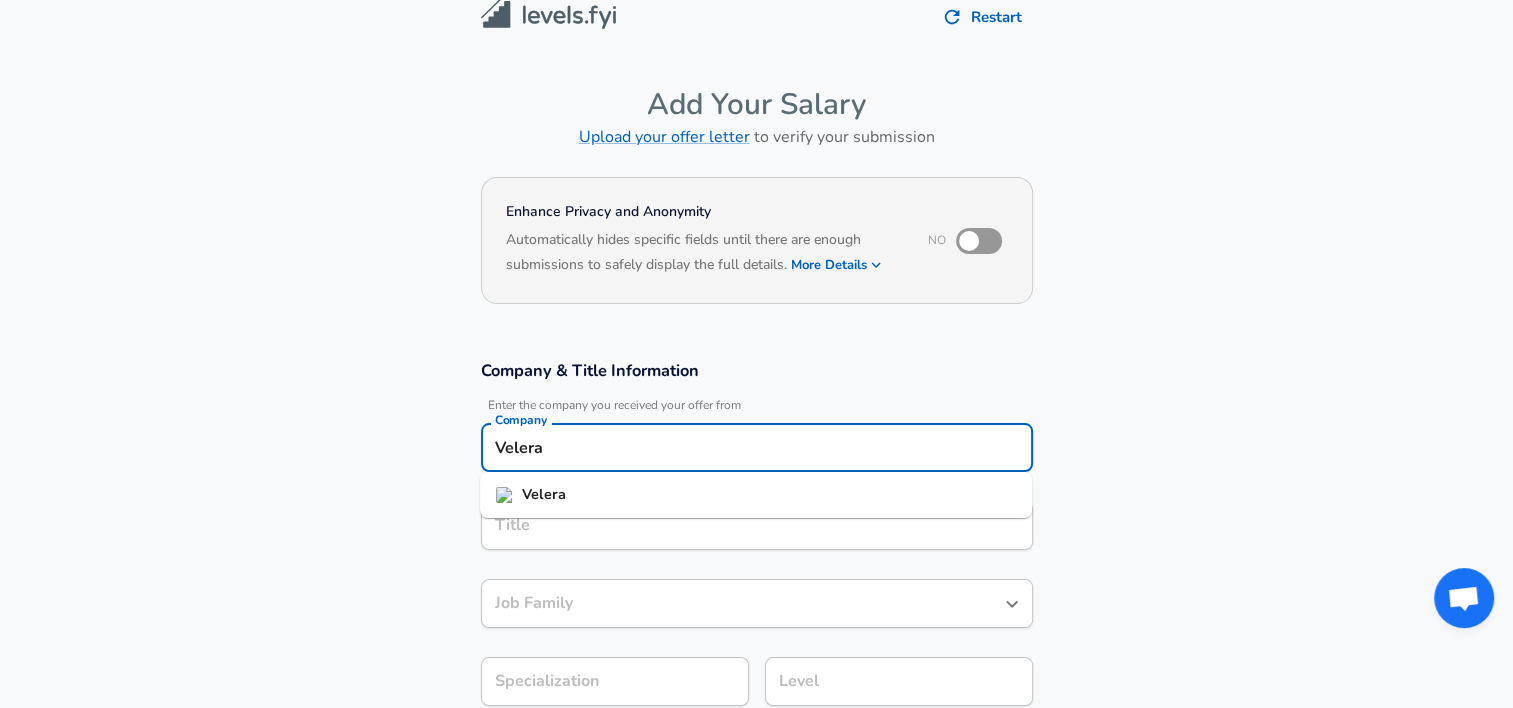 click on "Velera" at bounding box center (756, 495) 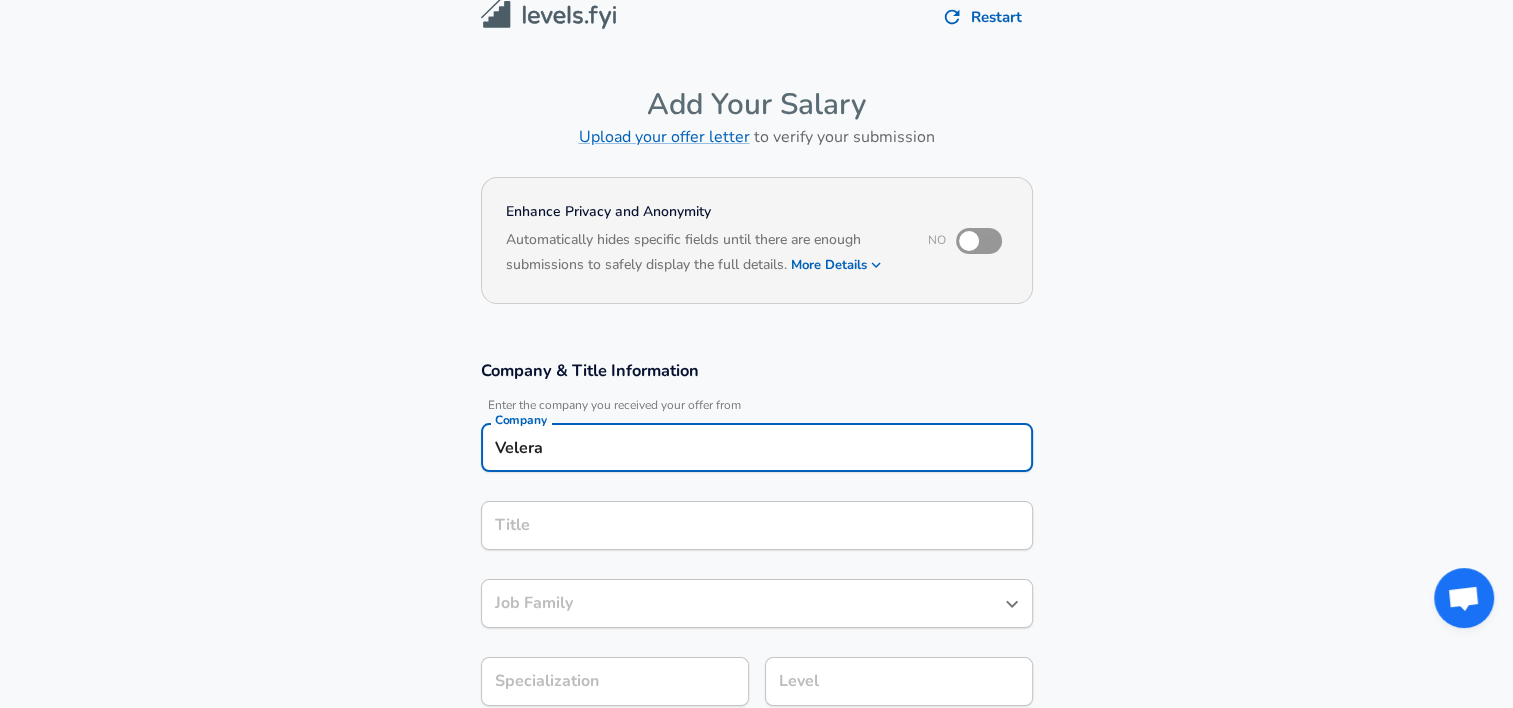 type on "Velera" 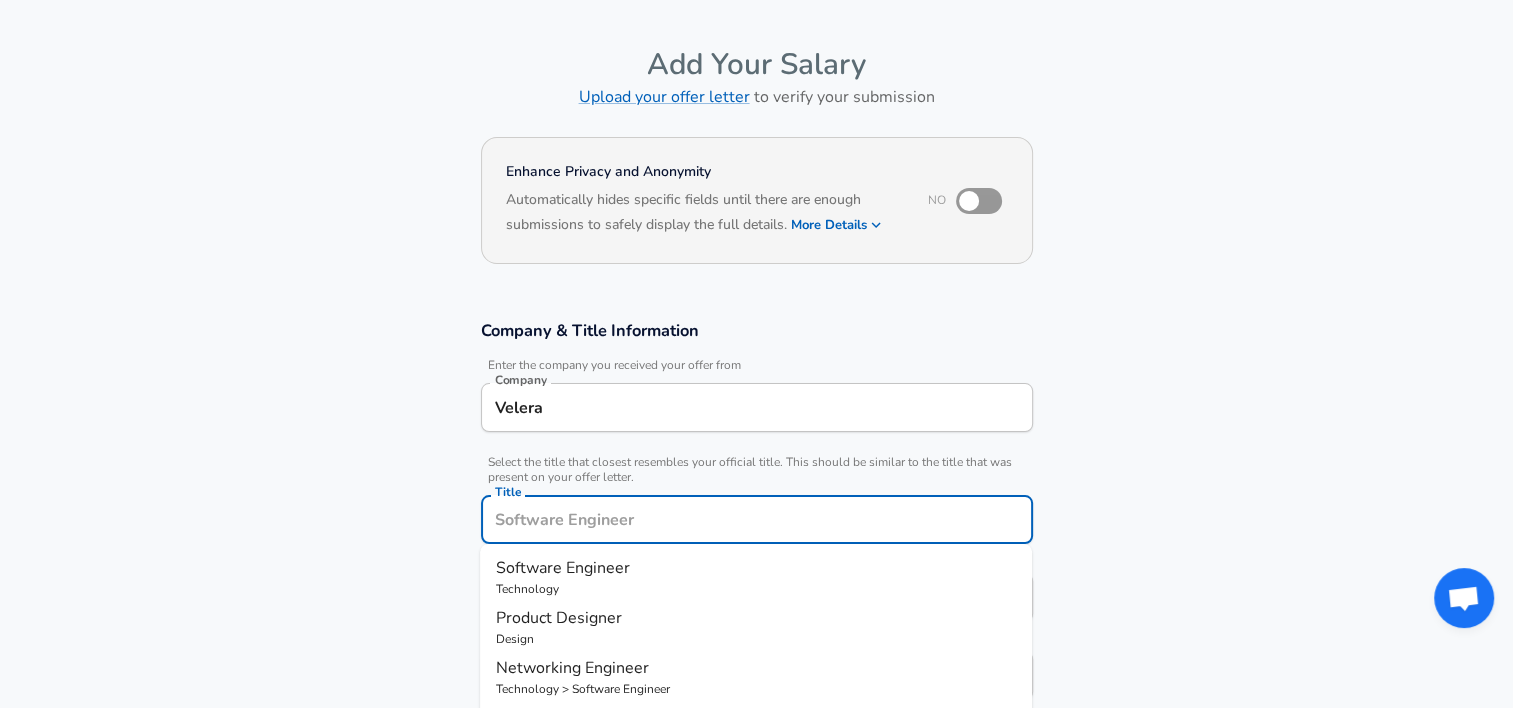 click on "Title" at bounding box center [757, 519] 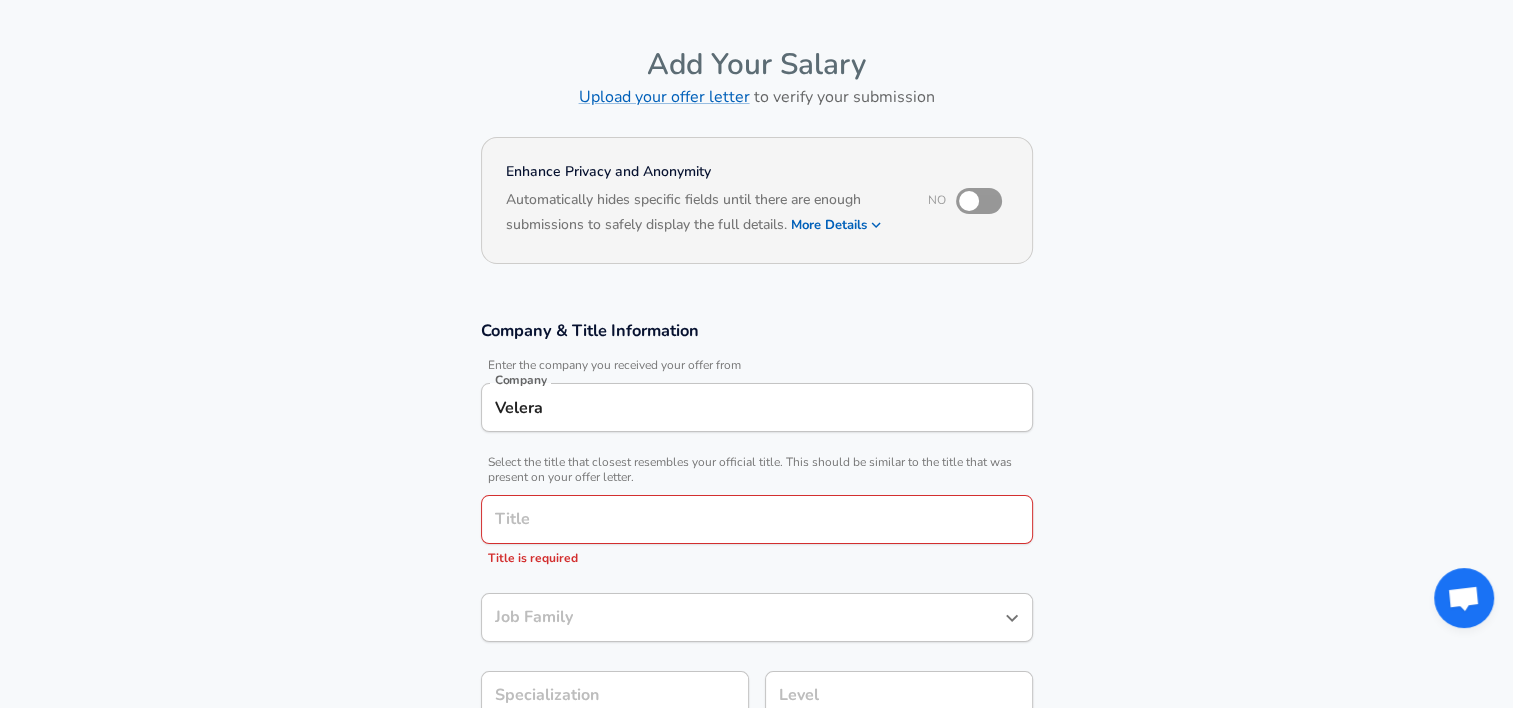 click on "Company & Title Information   Enter the company you received your offer from Company Velera Company   Select the title that closest resembles your official title. This should be similar to the title that was present on your offer letter. Title Title Title is required Job Family Job Family Specialization Specialization Level Level" at bounding box center [756, 530] 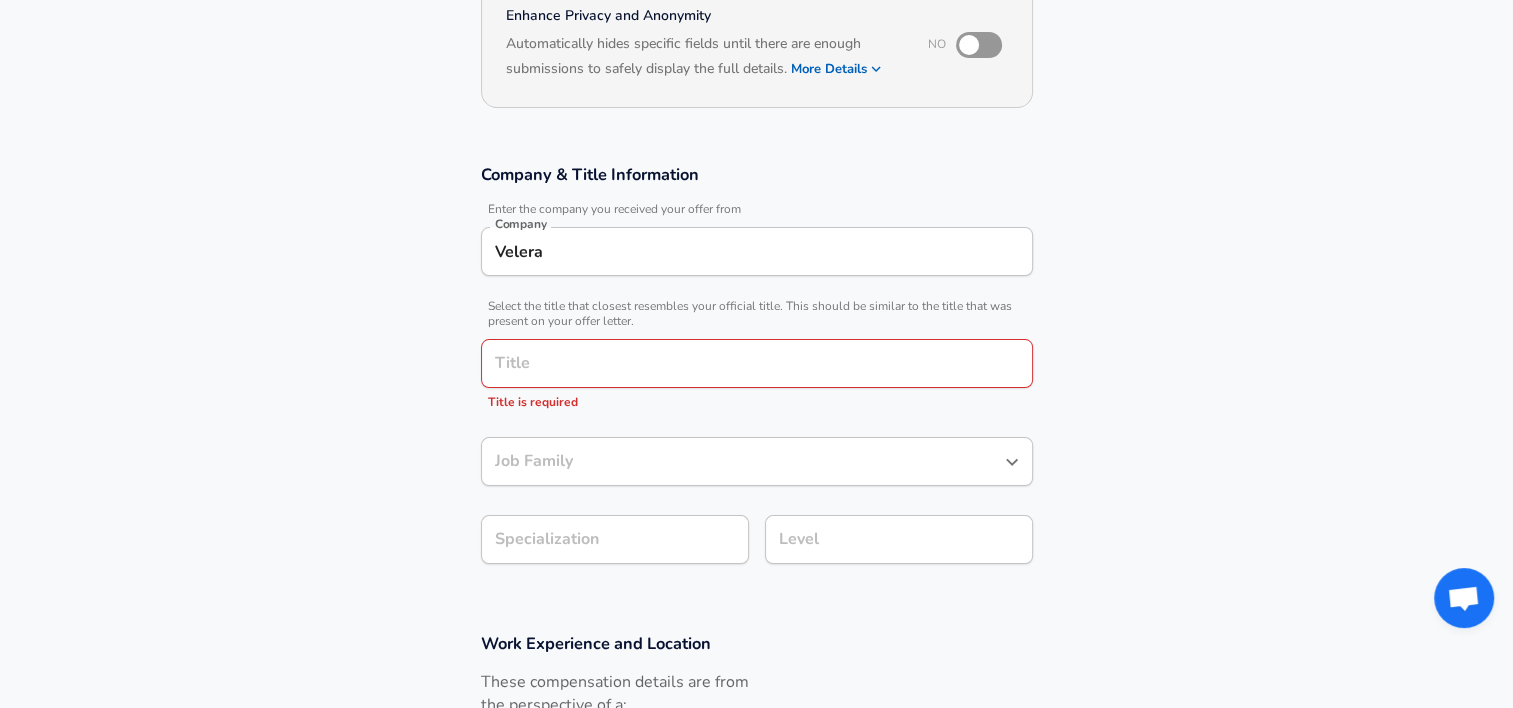 scroll, scrollTop: 220, scrollLeft: 0, axis: vertical 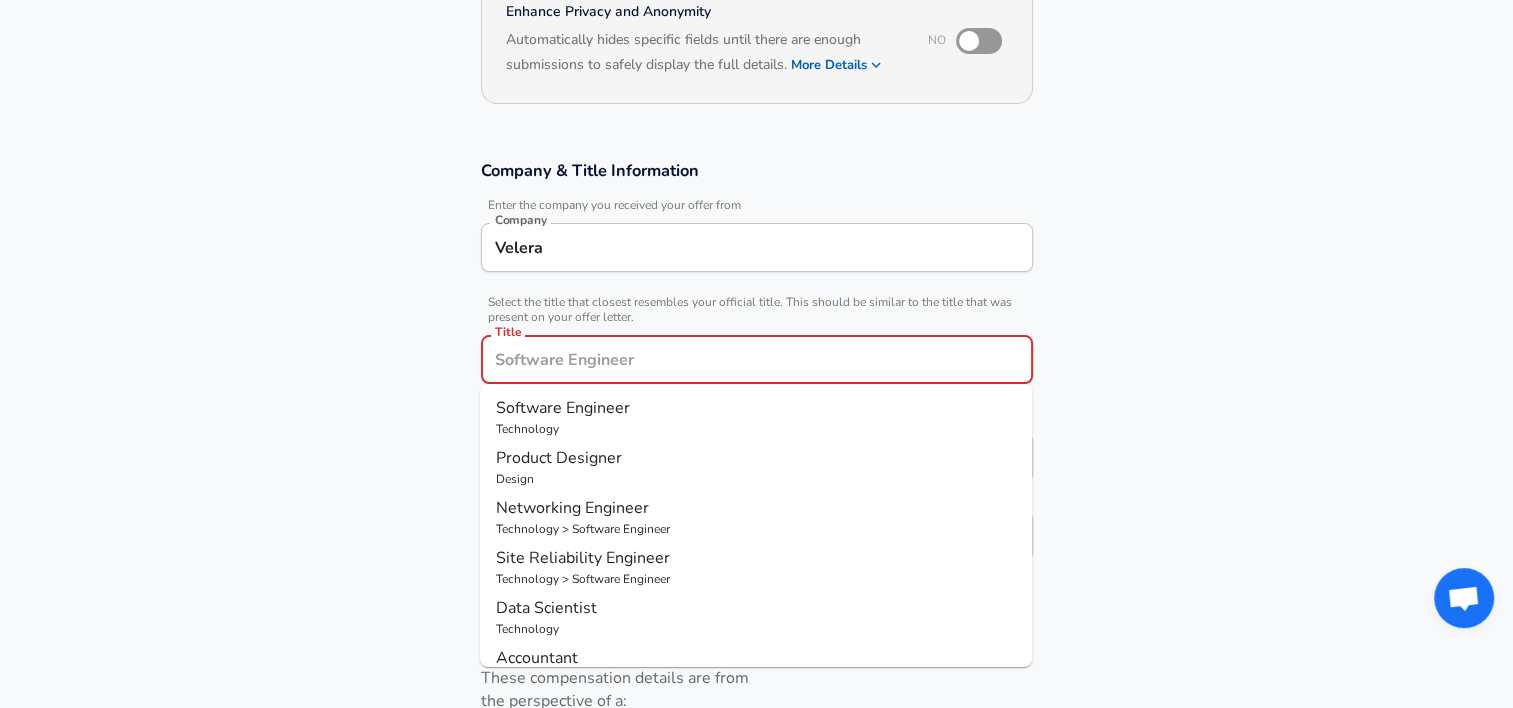 click on "Title" at bounding box center [757, 359] 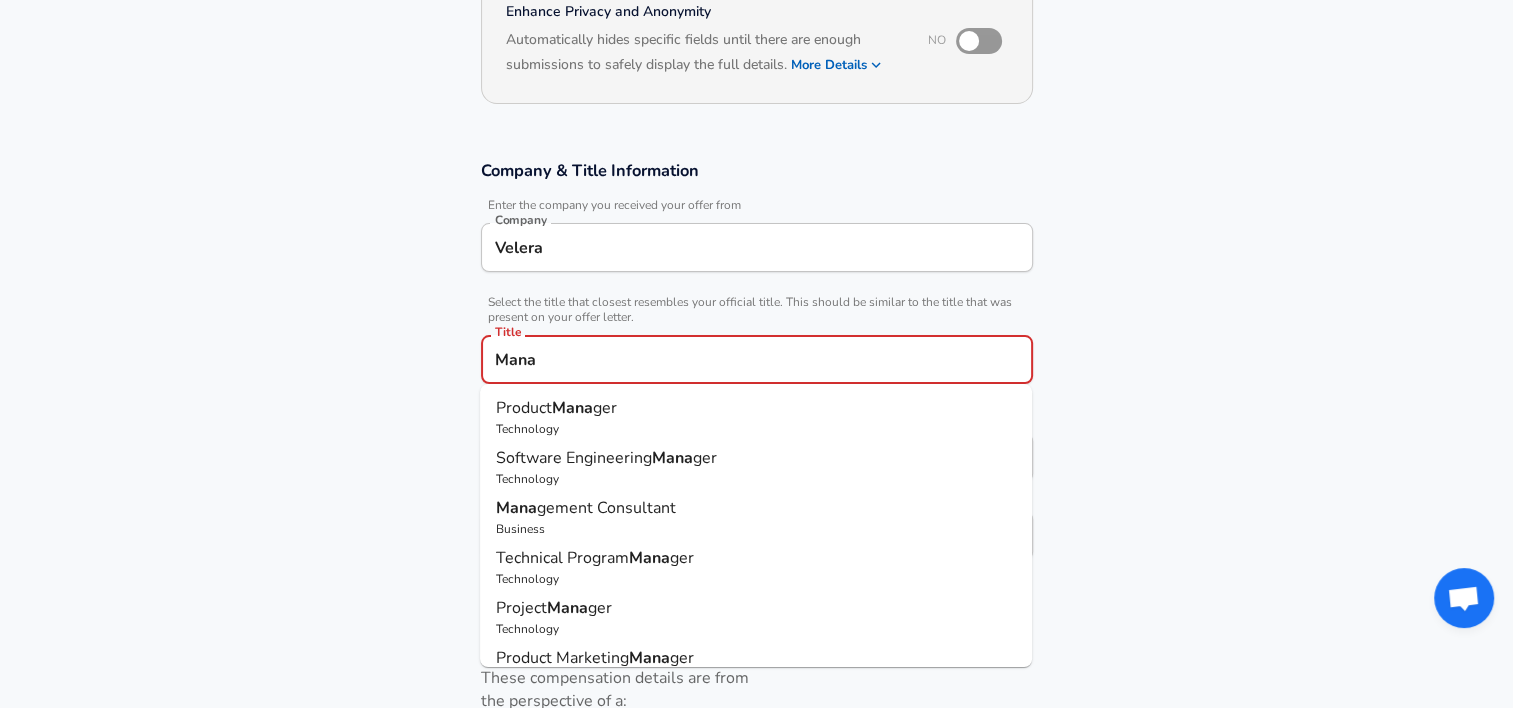 scroll, scrollTop: 248, scrollLeft: 0, axis: vertical 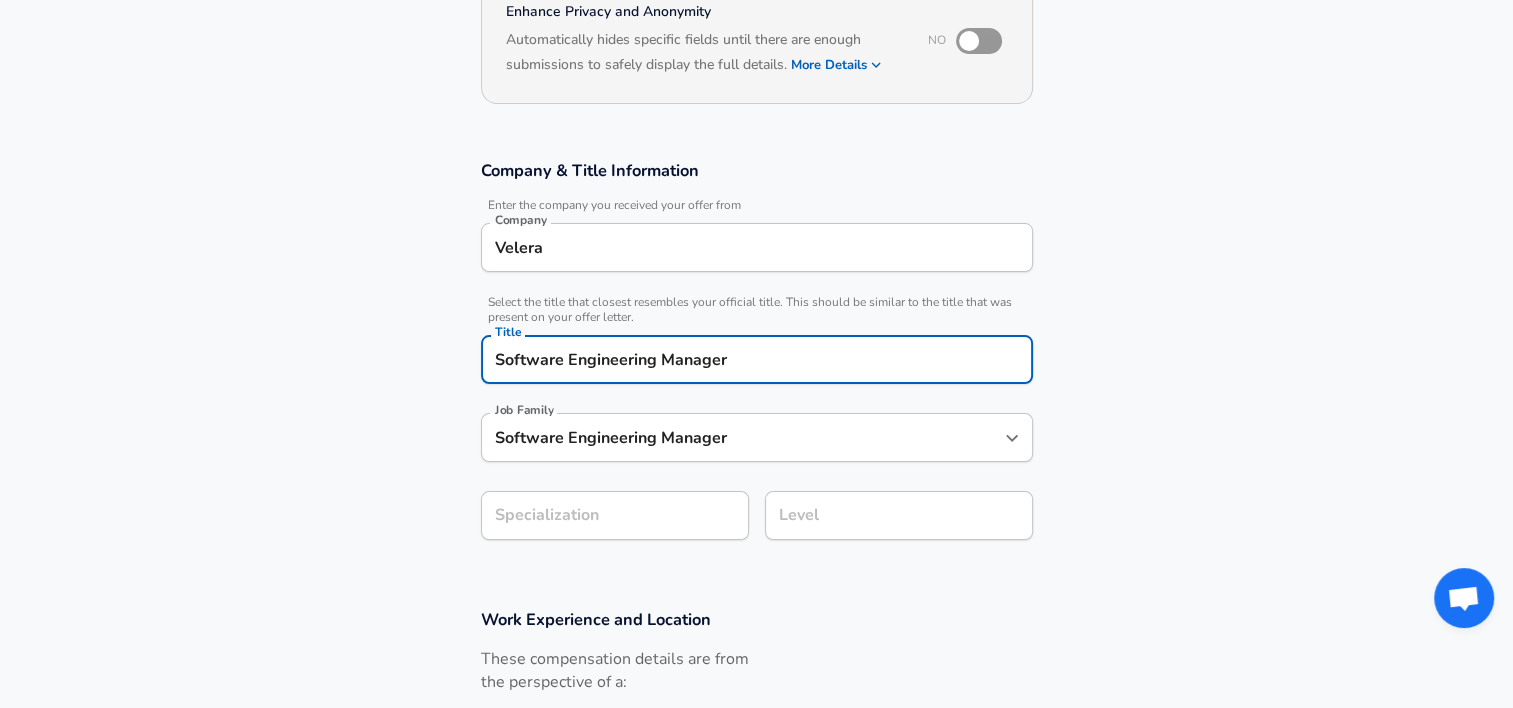 type on "Software Engineering Manager" 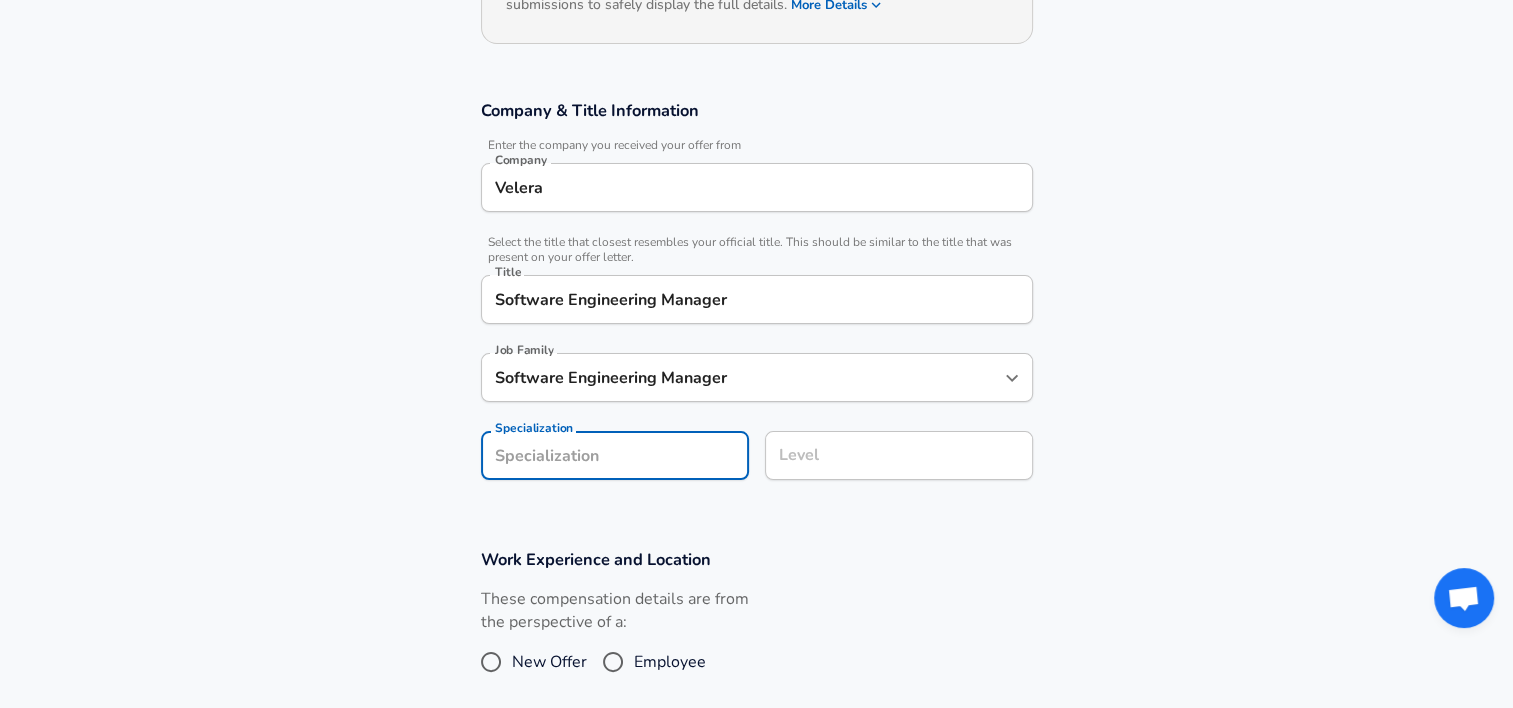 click on "Company & Title Information   Enter the company you received your offer from Company Velera Company   Select the title that closest resembles your official title. This should be similar to the title that was present on your offer letter. Title Software Engineering Manager Title Job Family Software Engineering Manager Job Family Specialization Specialization Level Level" at bounding box center [756, 300] 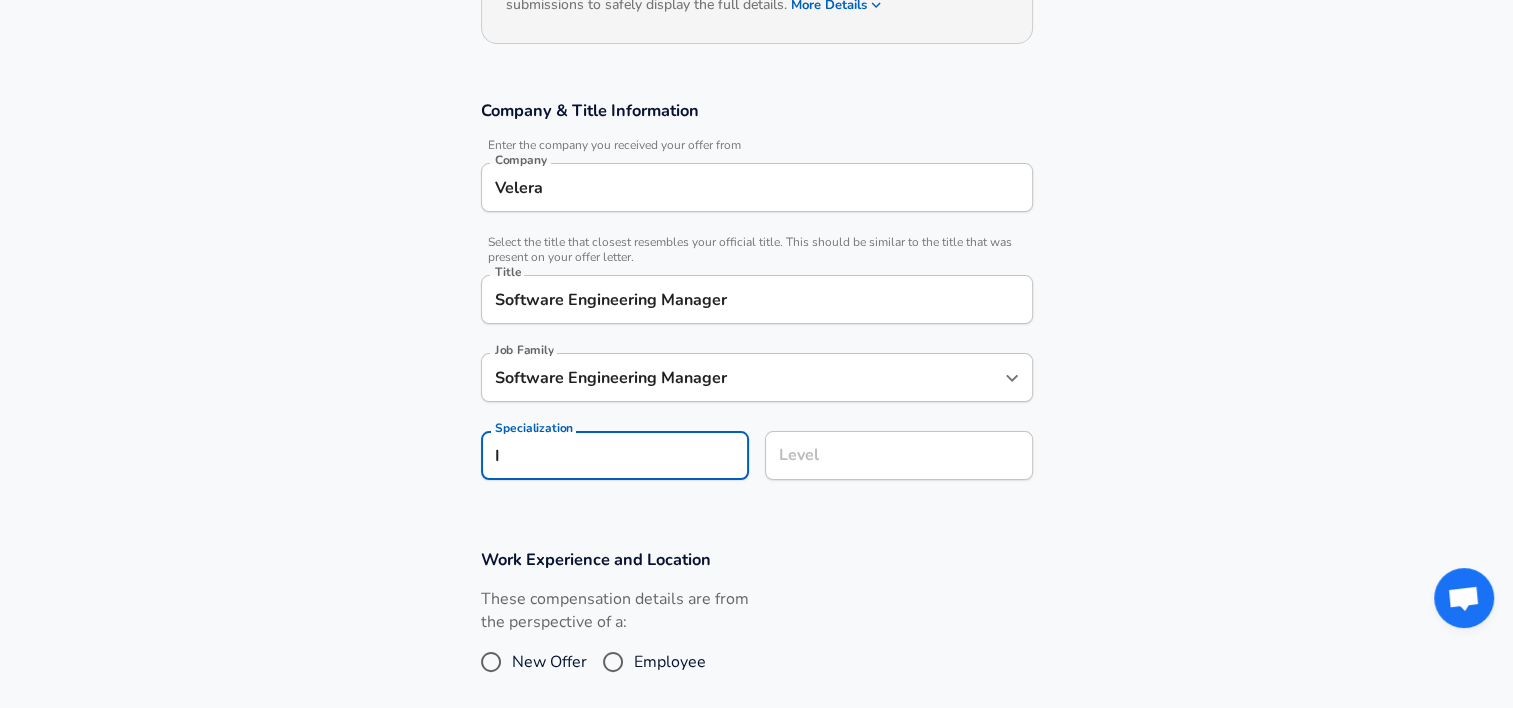 type 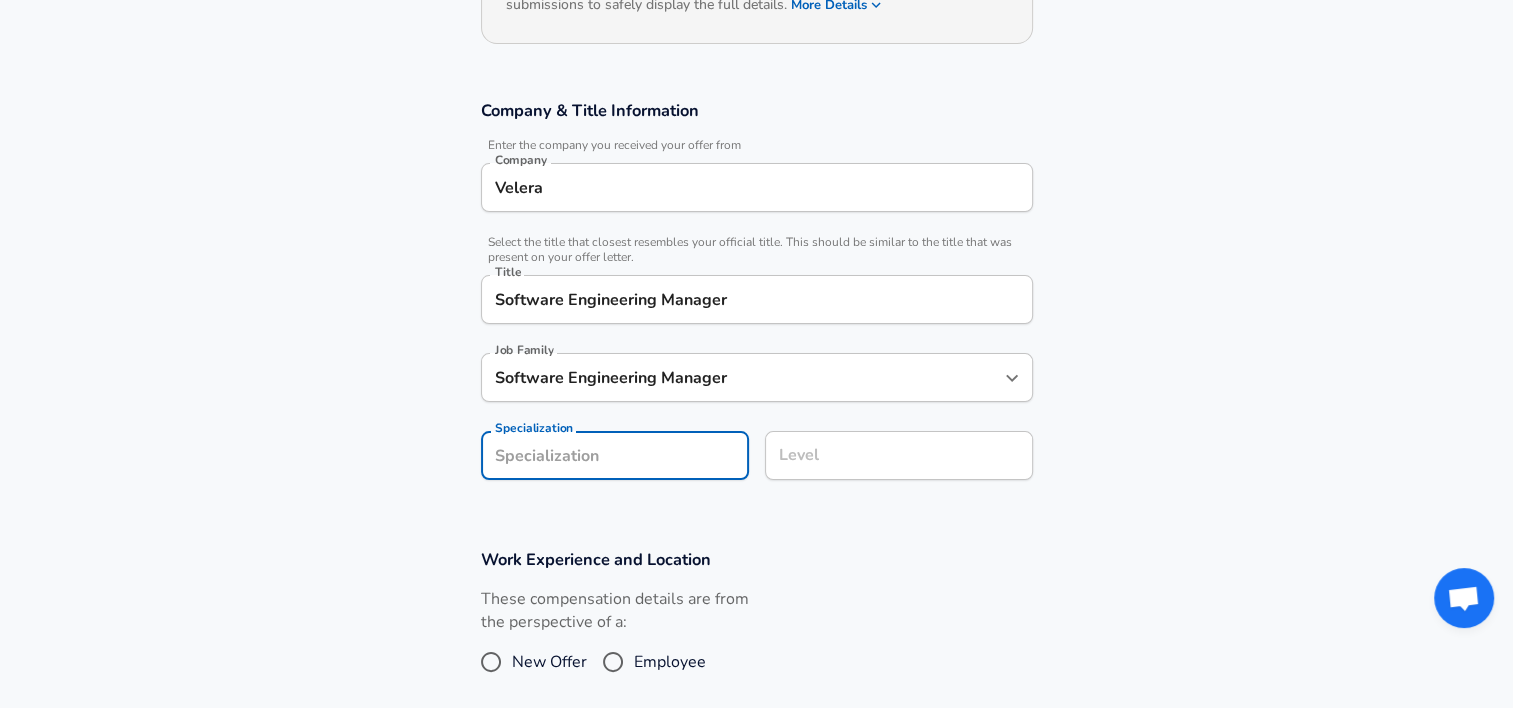 scroll, scrollTop: 320, scrollLeft: 0, axis: vertical 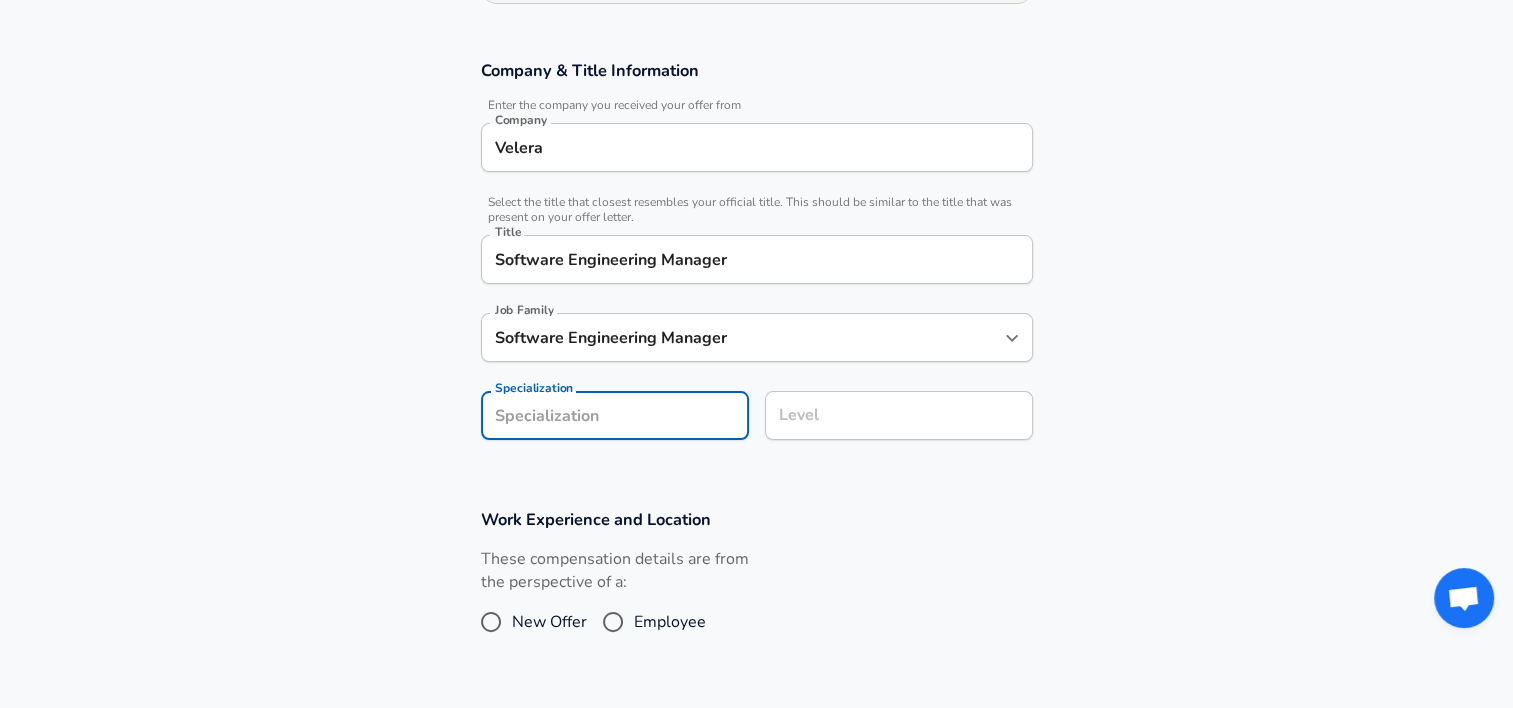 click on "Level" at bounding box center [899, 415] 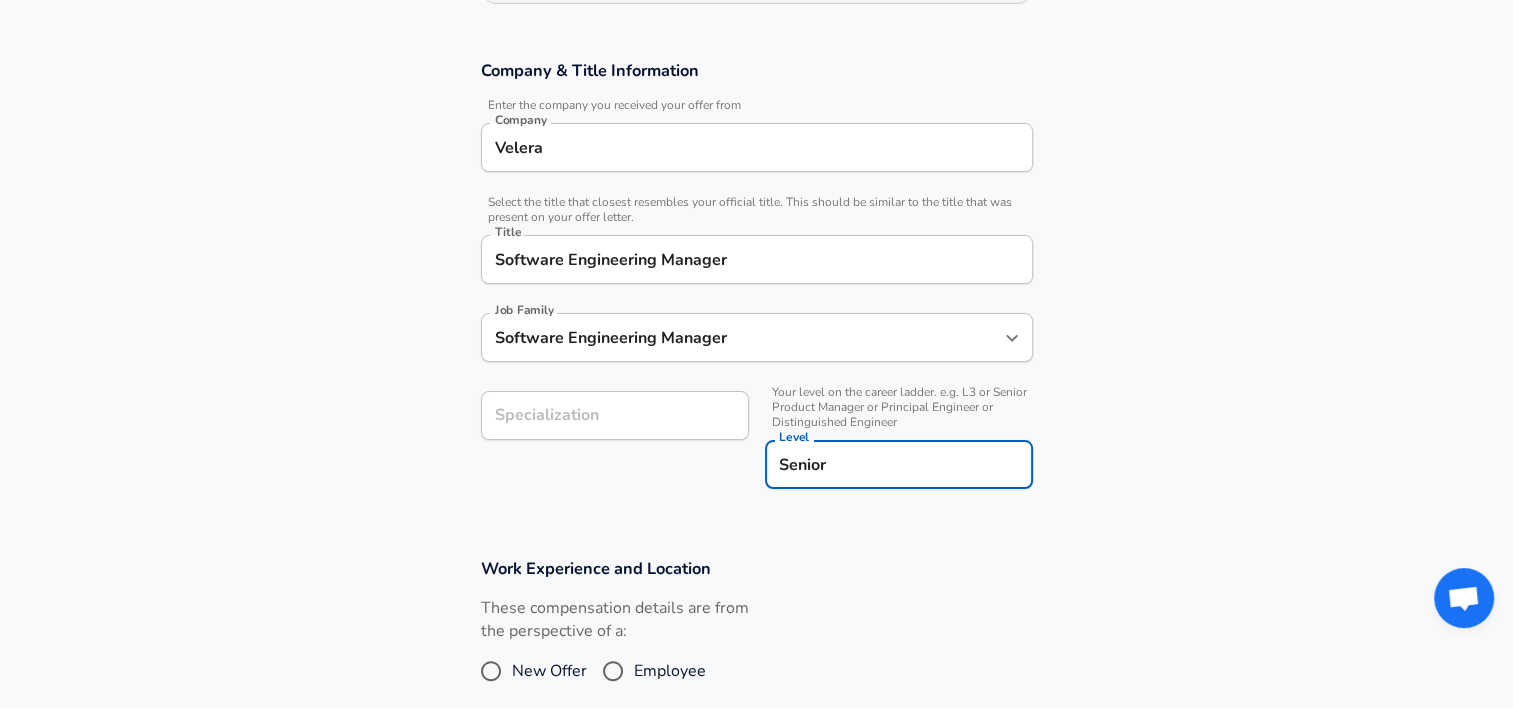 type on "Senior" 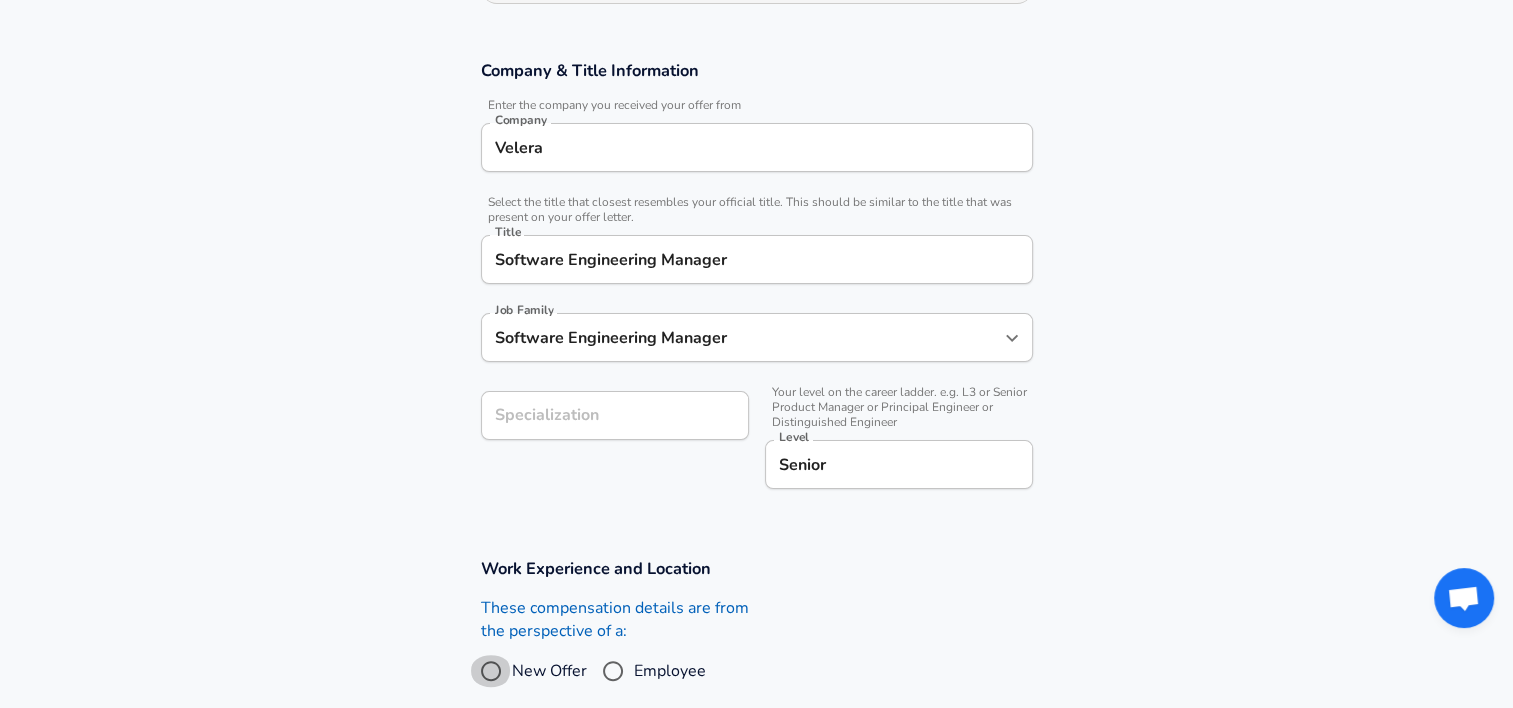 click on "Employee" at bounding box center (613, 671) 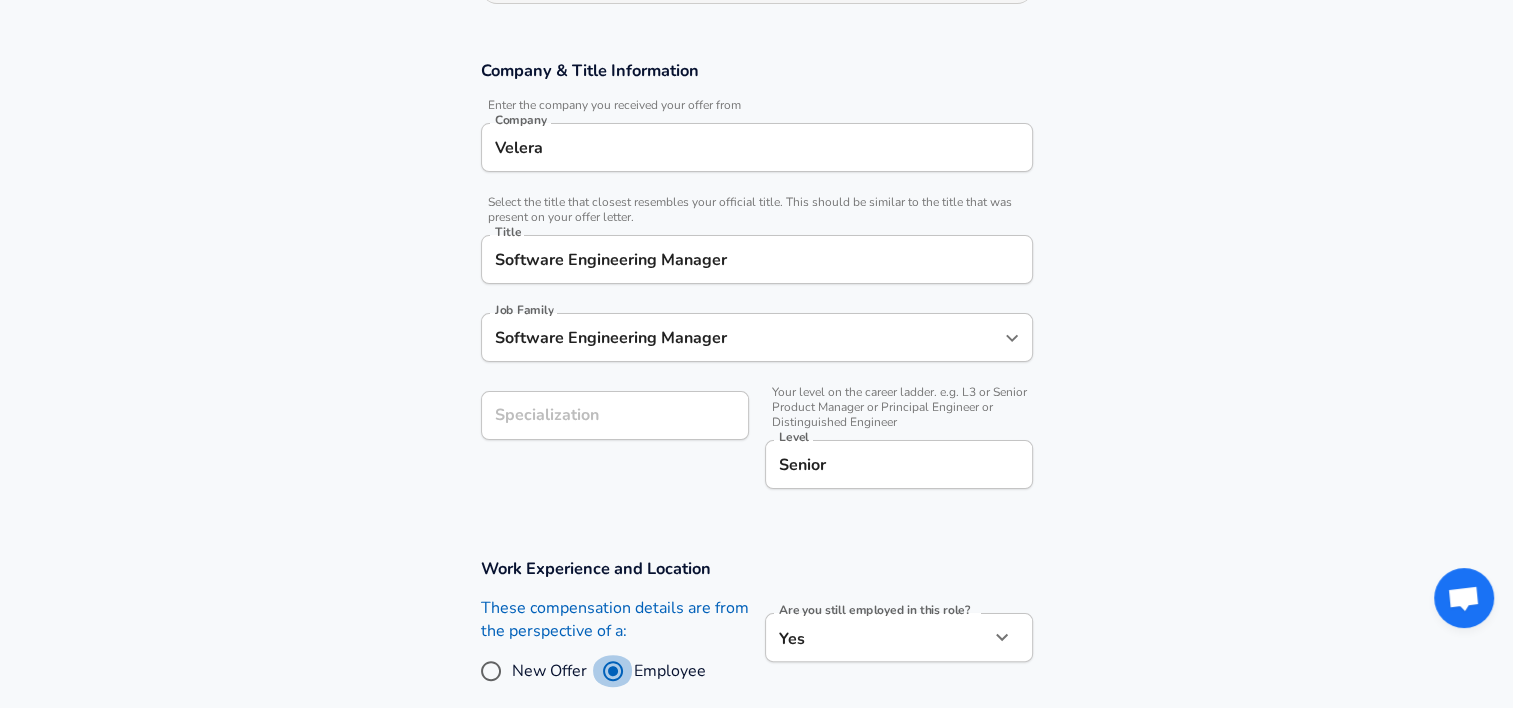 click on "New Offer" at bounding box center (491, 671) 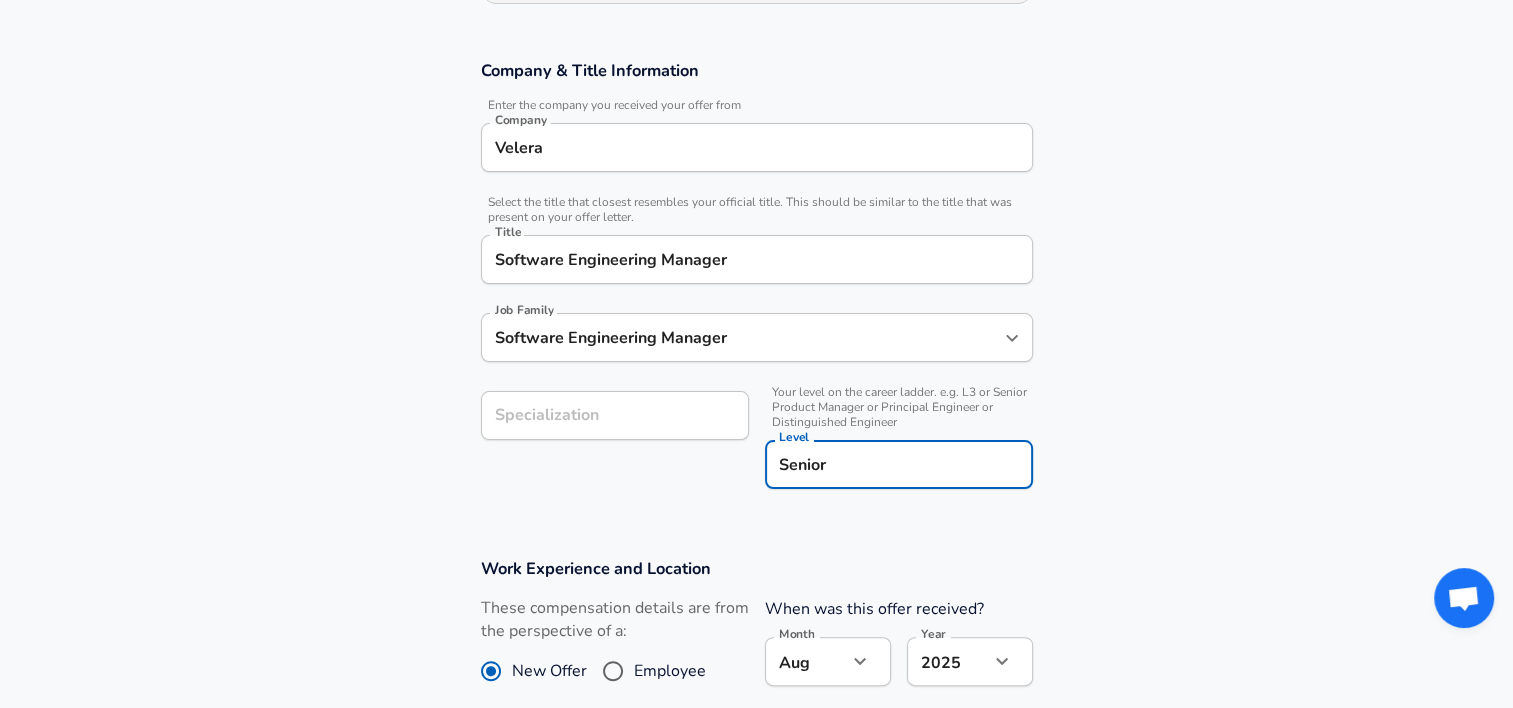 click on "Senior" at bounding box center (899, 464) 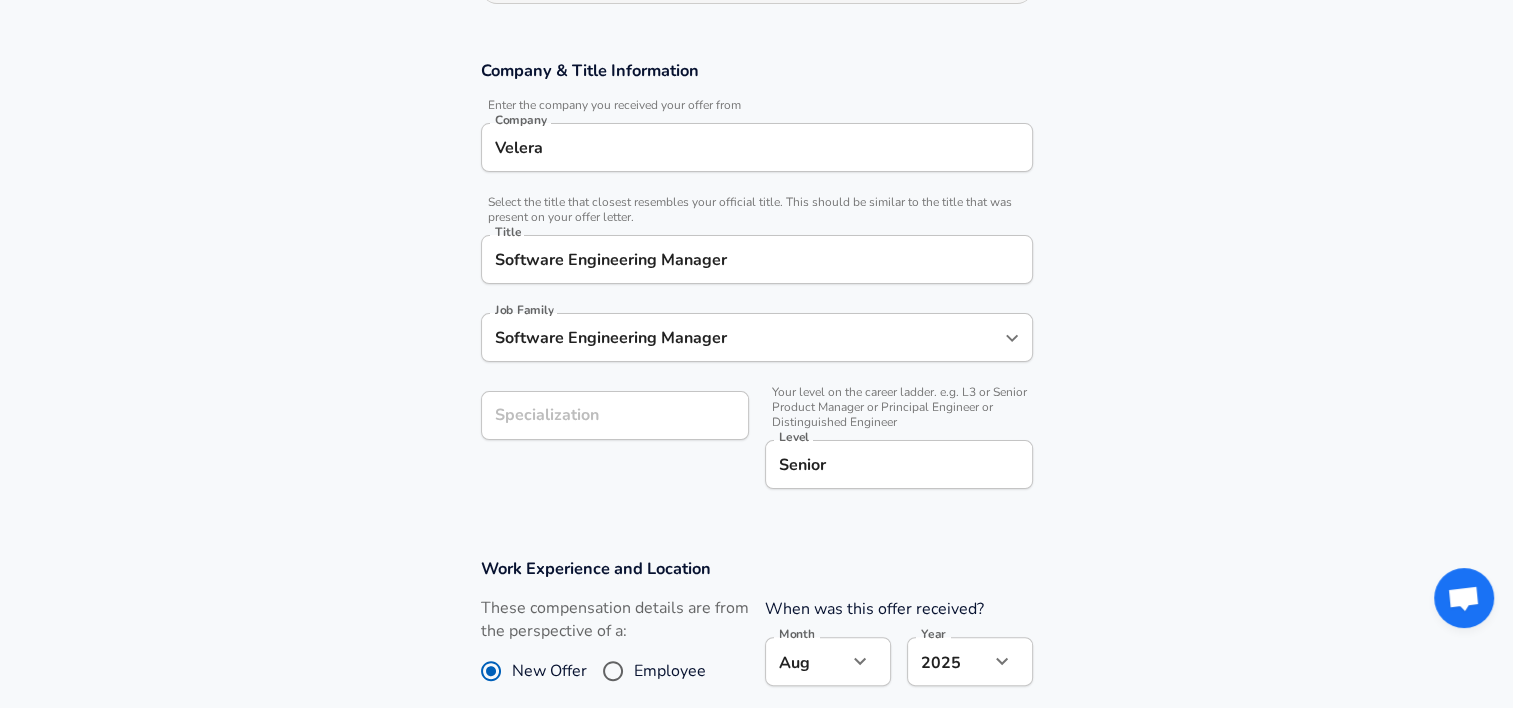 click on "Company & Title Information   Enter the company you received your offer from Company Velera Company   Select the title that closest resembles your official title. This should be similar to the title that was present on your offer letter. Title Software Engineering Manager Title Job Family Software Engineering Manager Job Family Specialization Specialization   Your level on the career ladder. e.g. L3 or Senior Product Manager or Principal Engineer or Distinguished Engineer Level Senior Level" at bounding box center (756, 285) 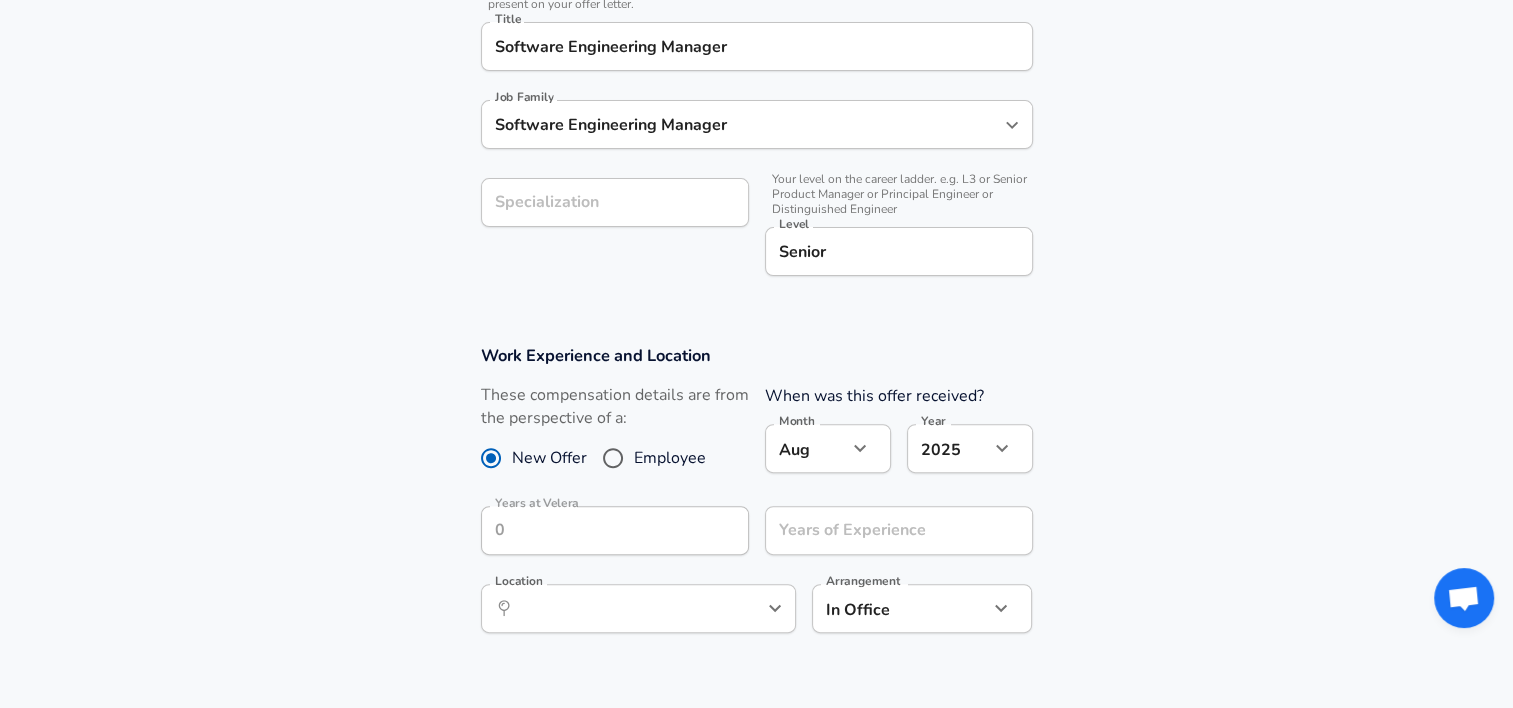 scroll, scrollTop: 626, scrollLeft: 0, axis: vertical 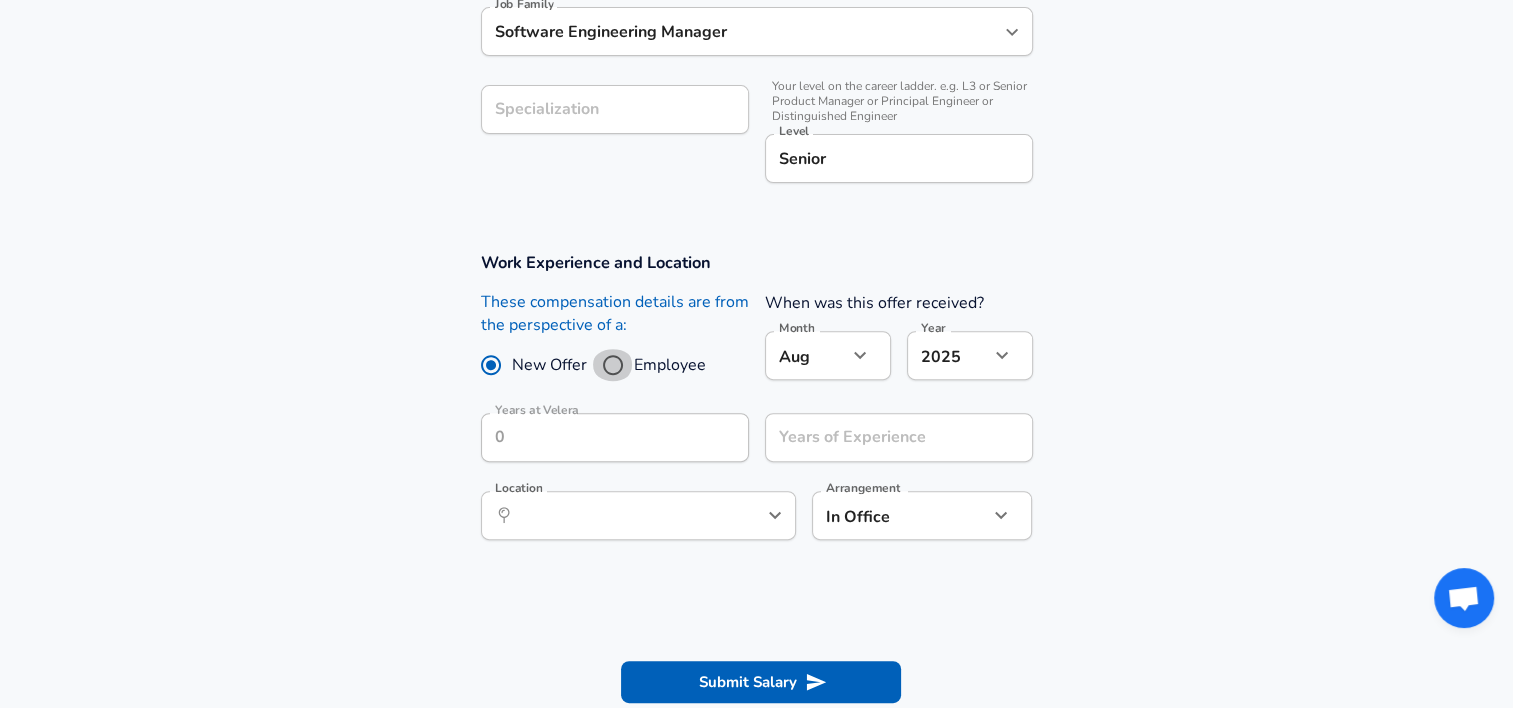 click on "Employee" at bounding box center [613, 365] 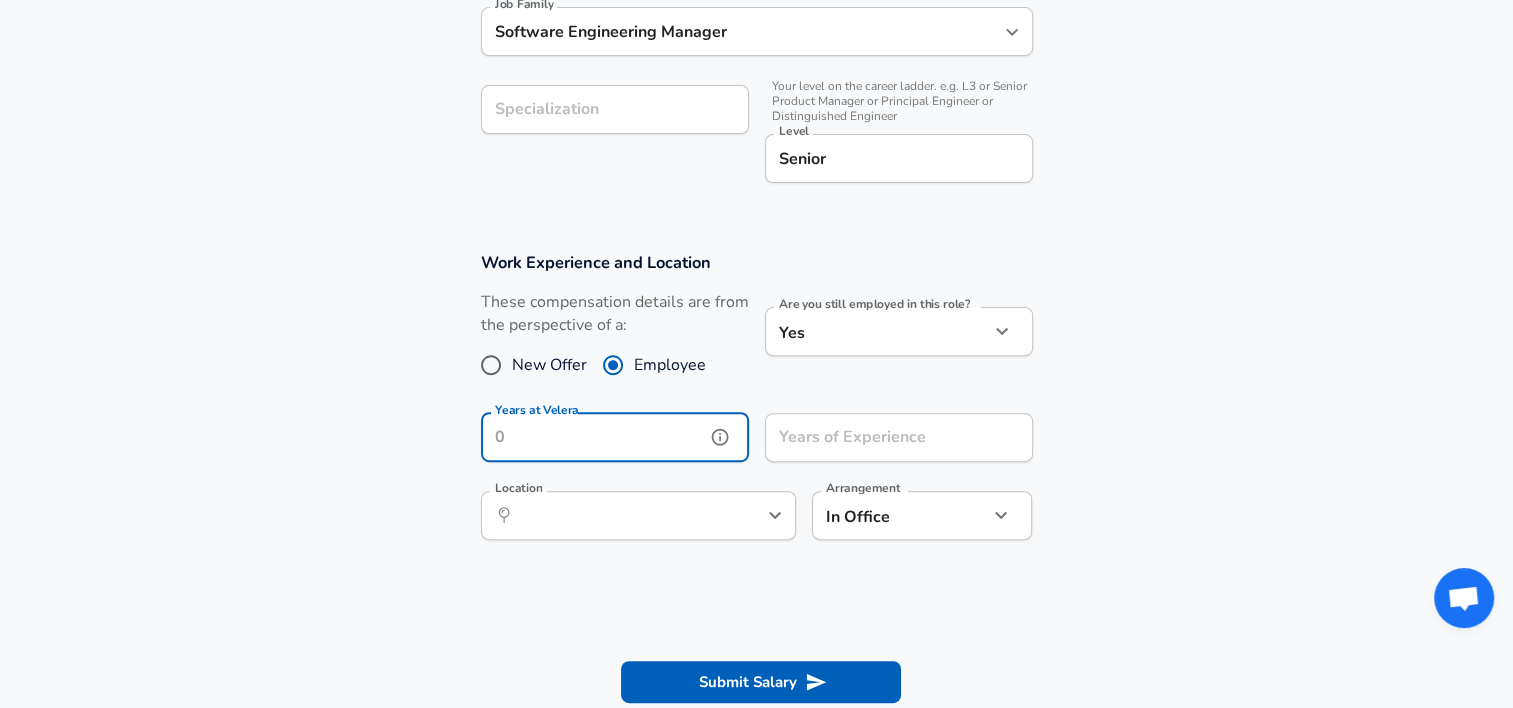 click on "Years at Velera" at bounding box center [593, 437] 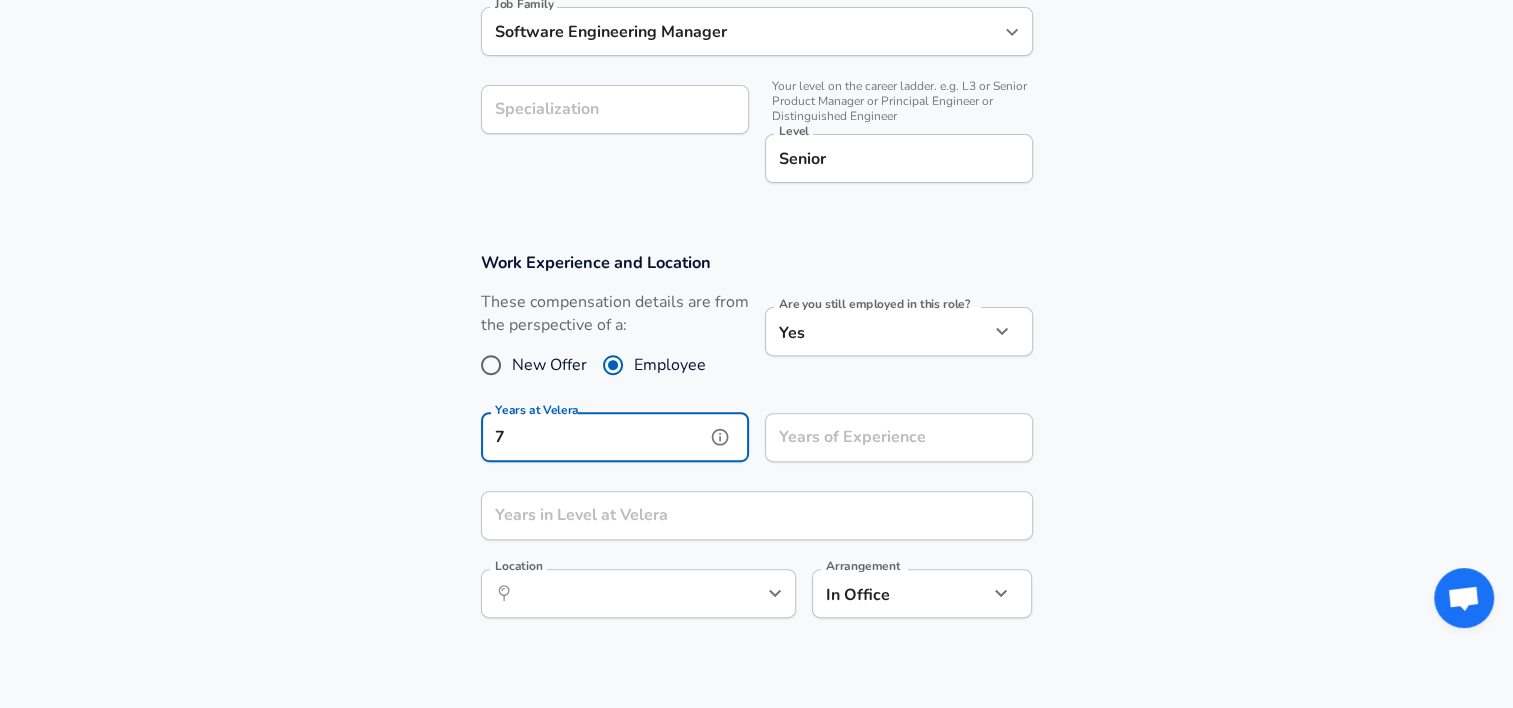 type on "7" 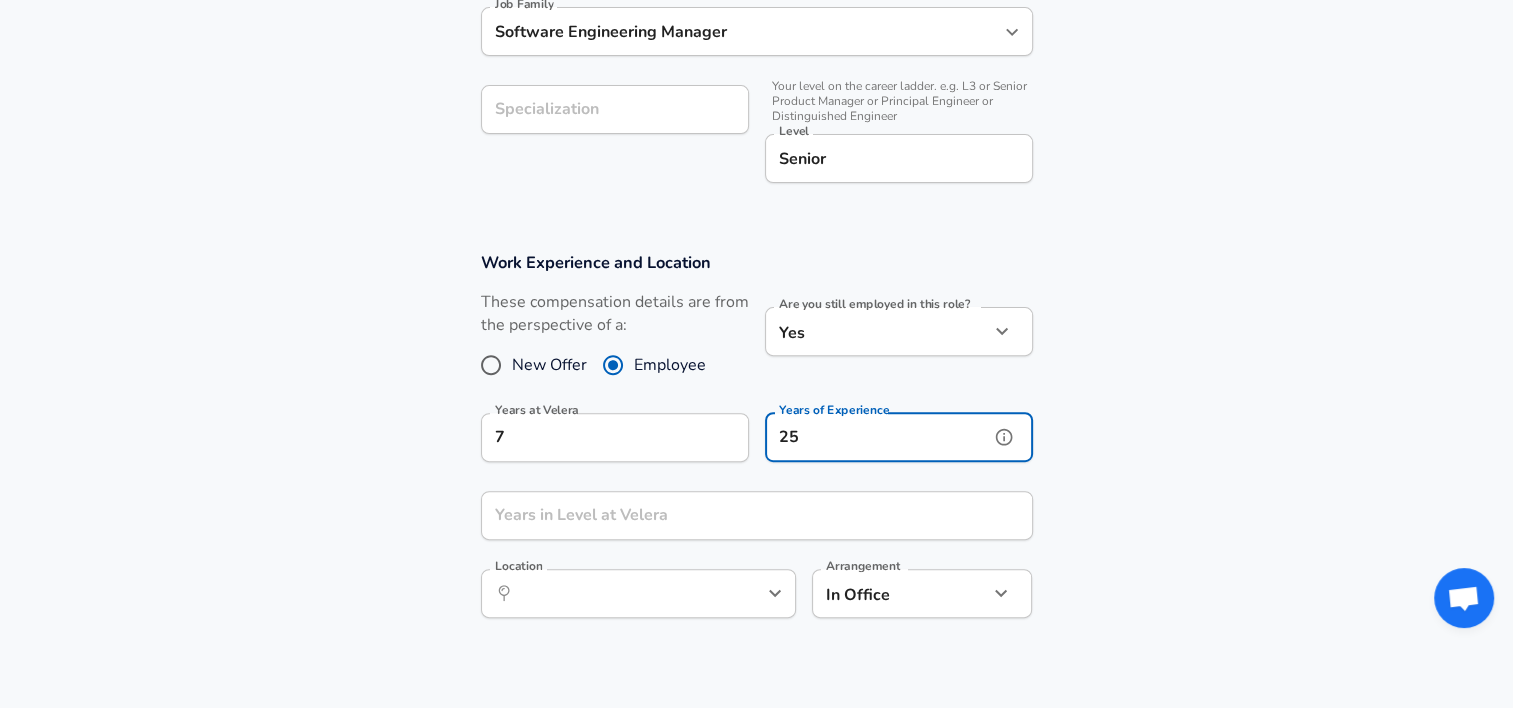 type on "25" 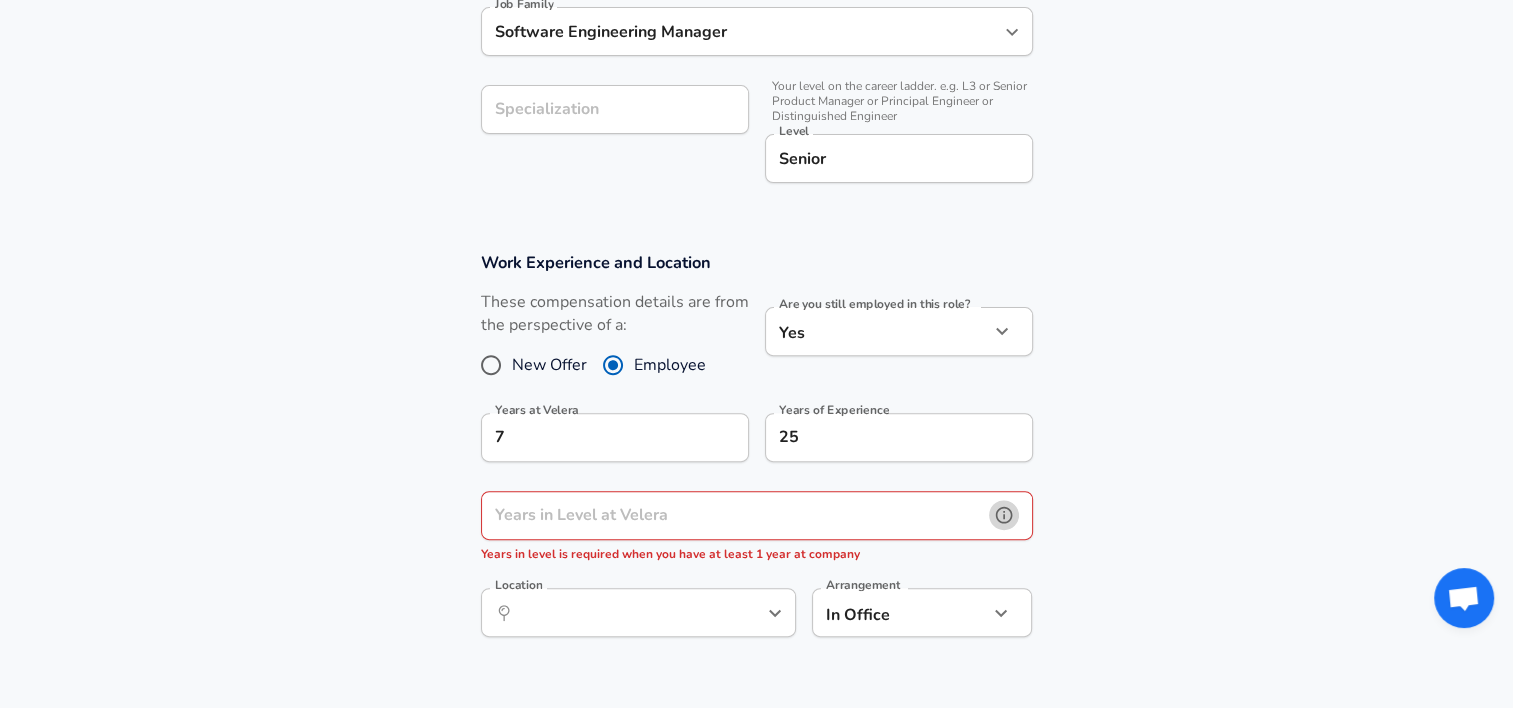 click 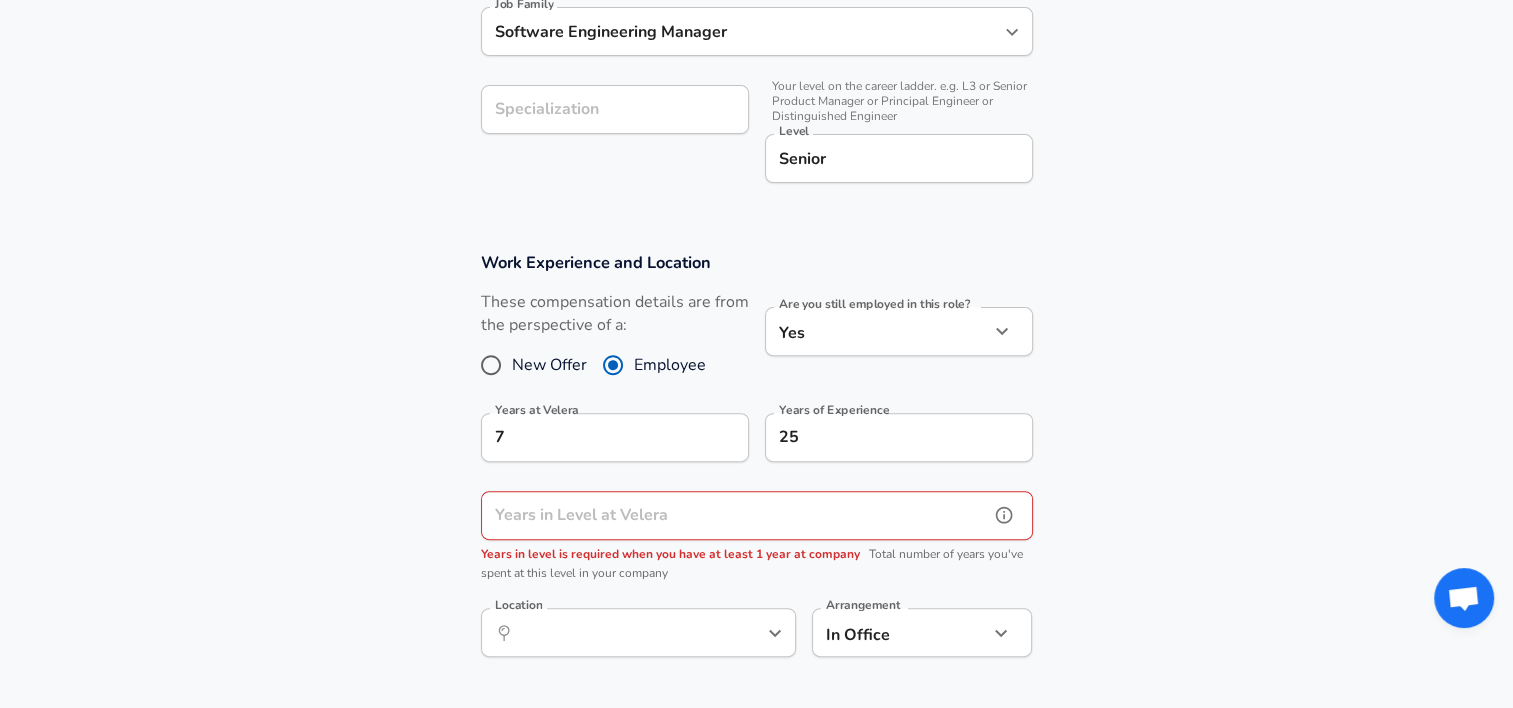 click on "Years in Level at Velera" at bounding box center [735, 515] 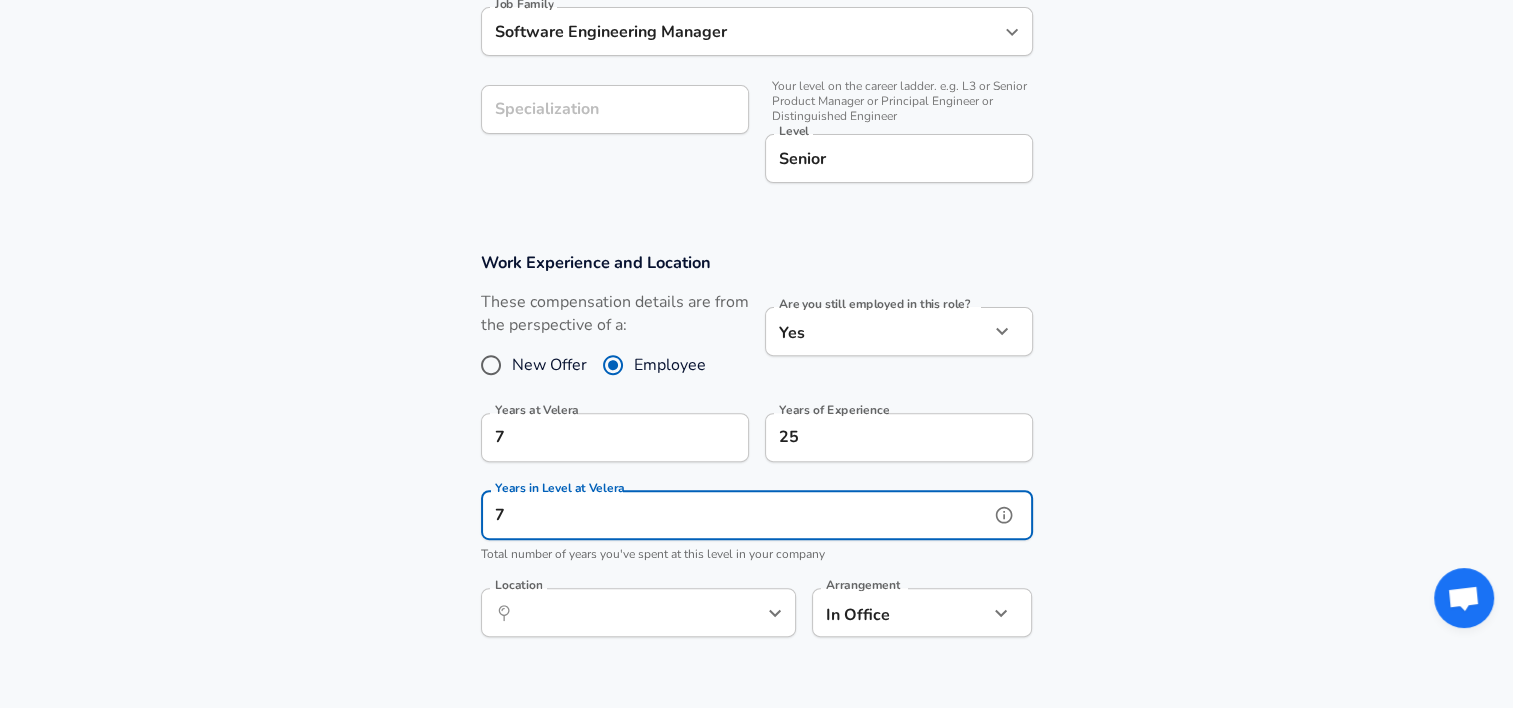 type on "7" 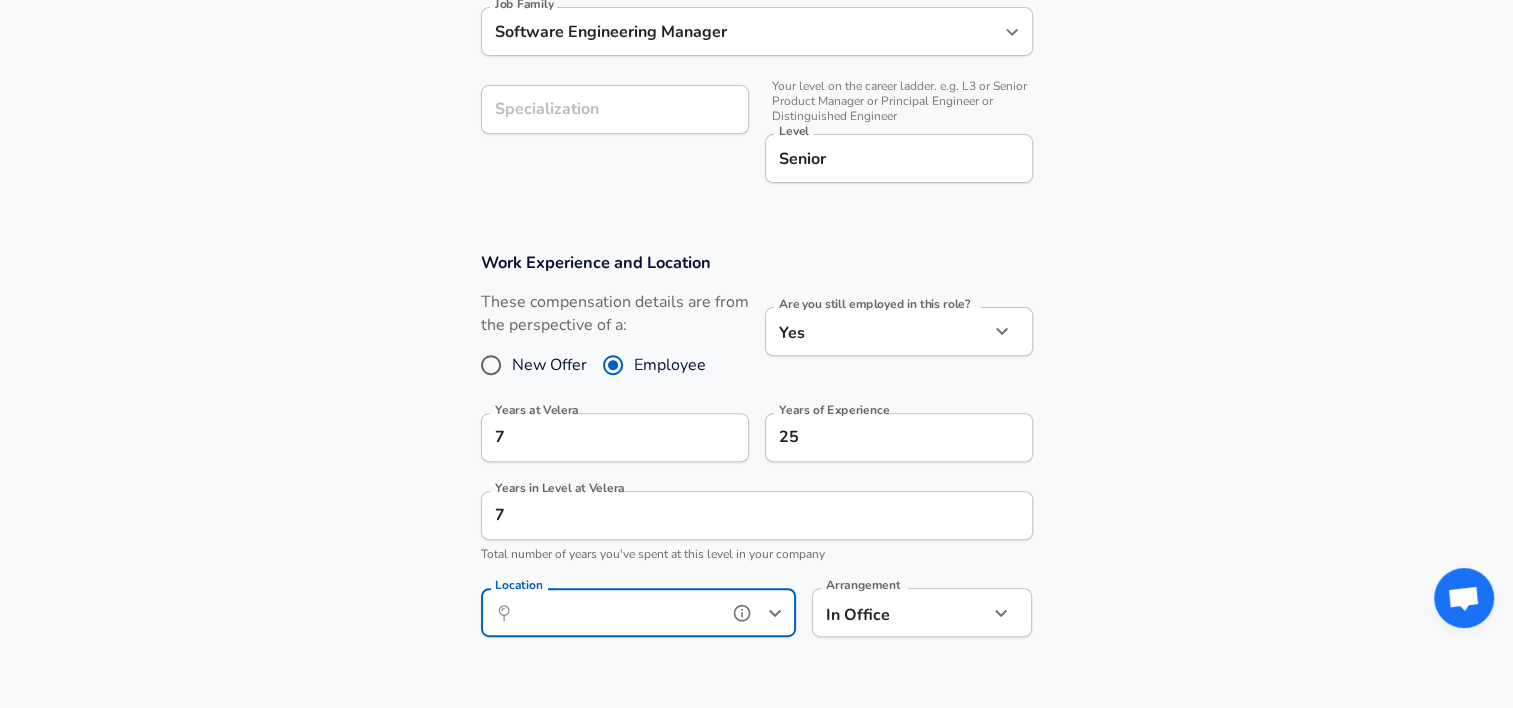 type on "J" 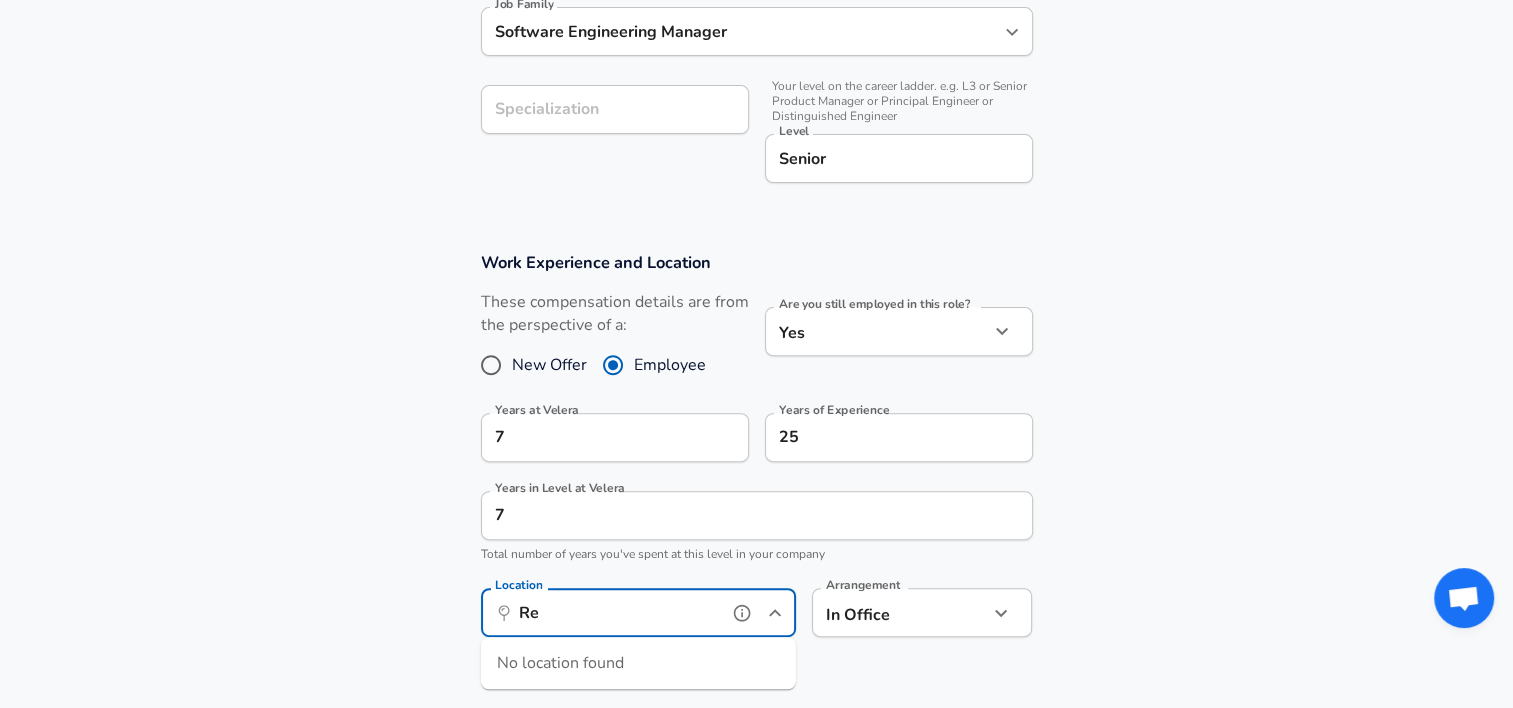 type on "R" 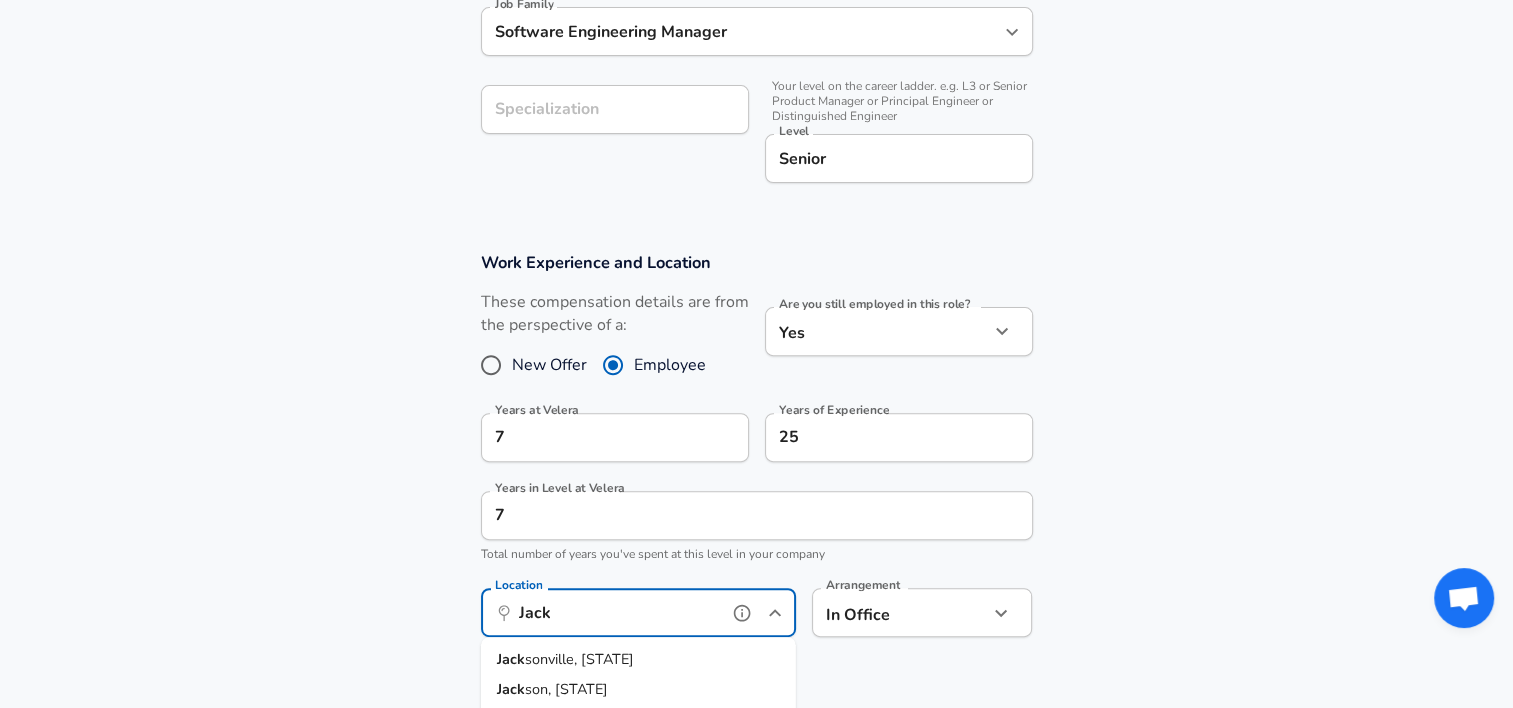 click on "Jack" at bounding box center [638, 660] 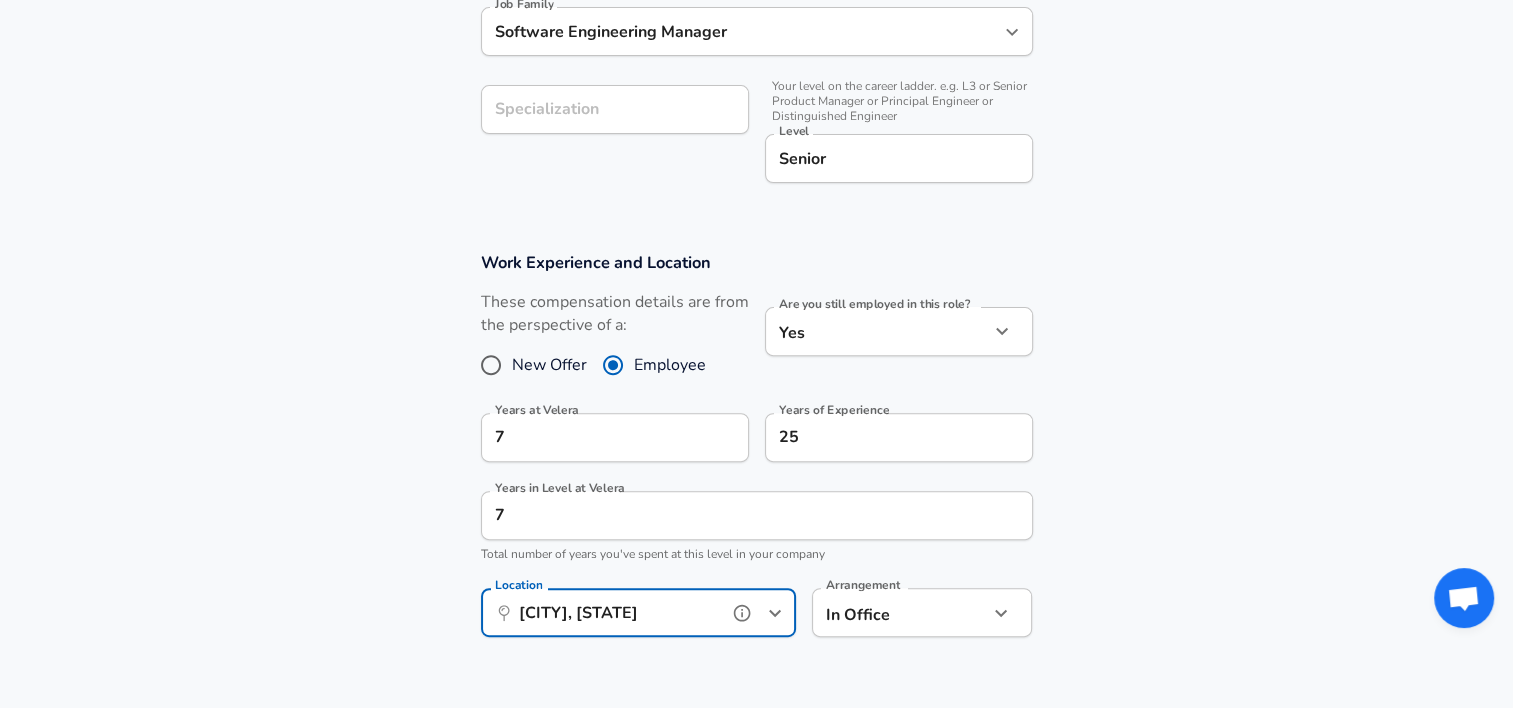 type on "[CITY], [STATE]" 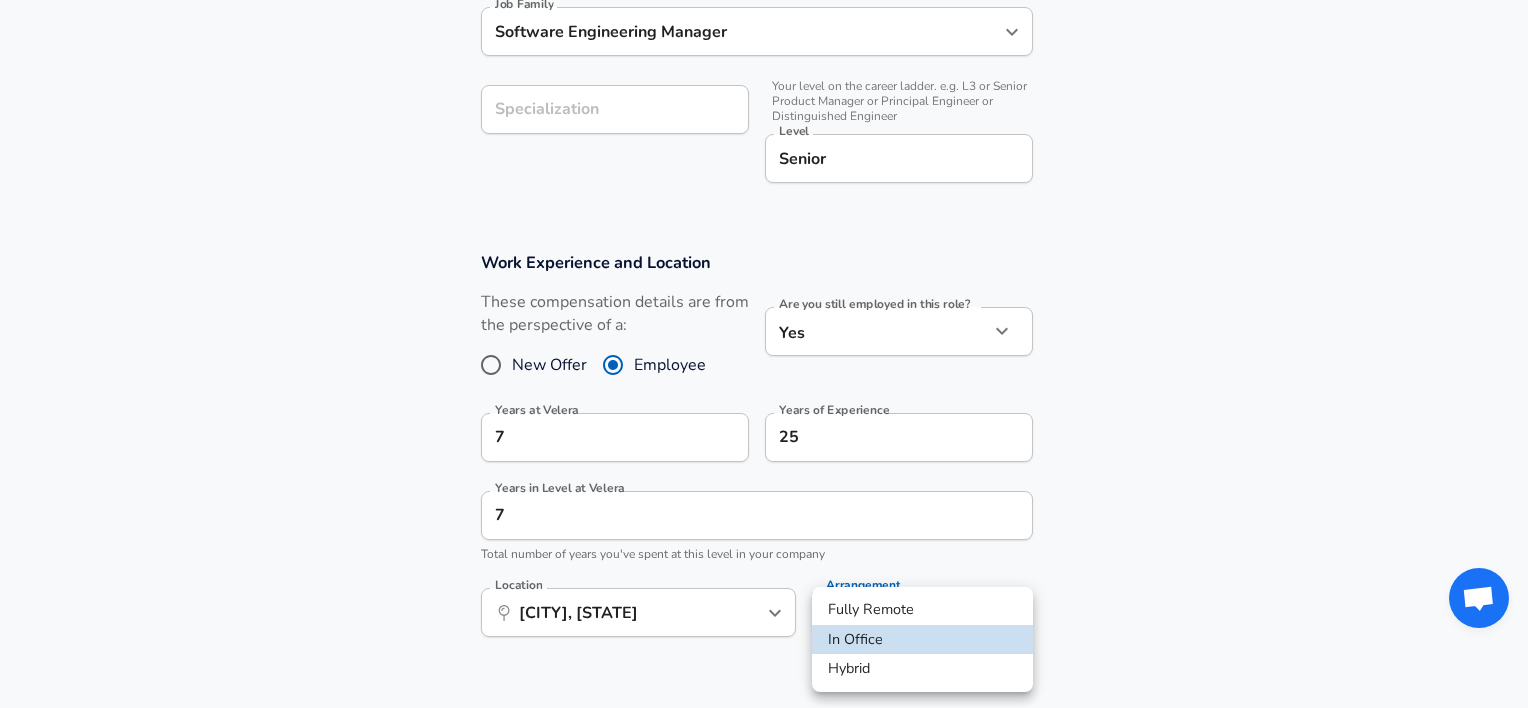 click on "Restart Add Your Salary Upload your offer letter   to verify your submission Enhance Privacy and Anonymity No Automatically hides specific fields until there are enough submissions to safely display the full details.   More Details Based on your submission and the data points that we have already collected, we will automatically hide and anonymize specific fields if there aren't enough data points to remain sufficiently anonymous. Company & Title Information   Enter the company you received your offer from Company Velera Company   Select the title that closest resembles your official title. This should be similar to the title that was present on your offer letter. Title Software Engineering Manager Title Job Family Software Engineering Manager Job Family Specialization Specialization   Your level on the career ladder. e.g. L3 or Senior Product Manager or Principal Engineer or Distinguished Engineer Level Senior Level Work Experience and Location These compensation details are from the perspective of a: Yes 7" at bounding box center [764, -272] 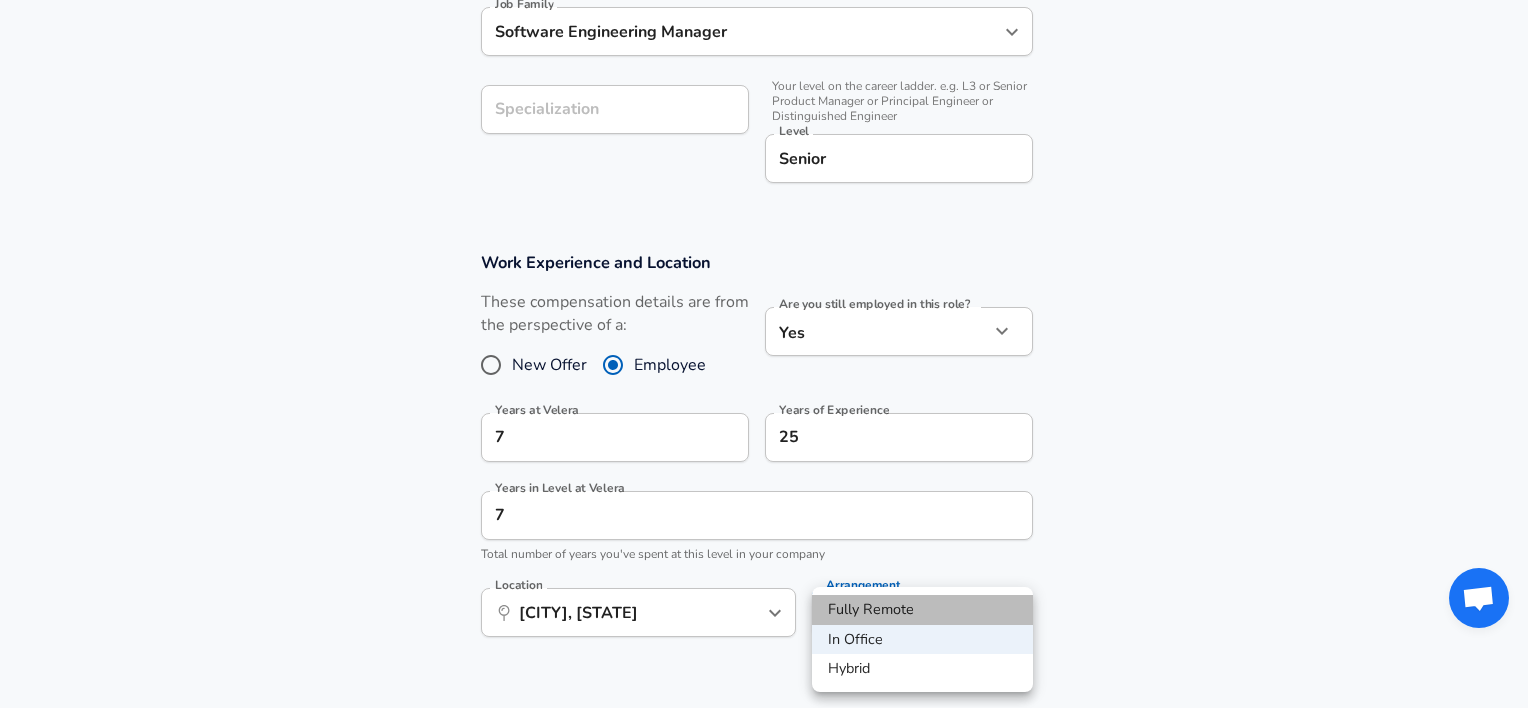 click on "Fully Remote" at bounding box center (922, 610) 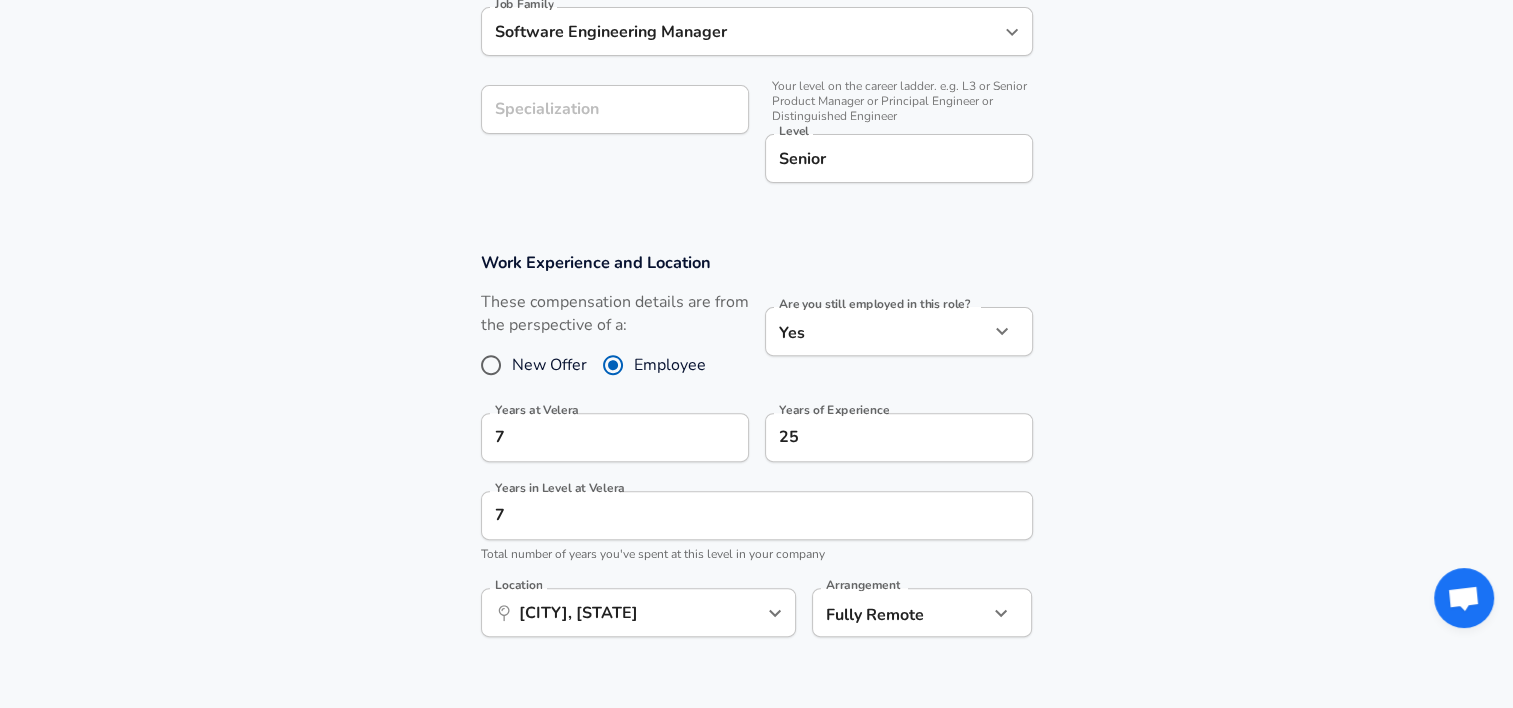 click on "Work Experience and Location These compensation details are from the perspective of a: New Offer Employee Are you still employed in this role? Yes yes Are you still employed in this role? Years at Velera 7 Years at Velera Years of Experience 25 Years of Experience Years in Level at Velera 7 Years in Level at Velera   Total number of years you've spent at this level in your company Location ​ [CITY], [STATE] Location Arrangement Fully Remote remote Arrangement" at bounding box center [756, 455] 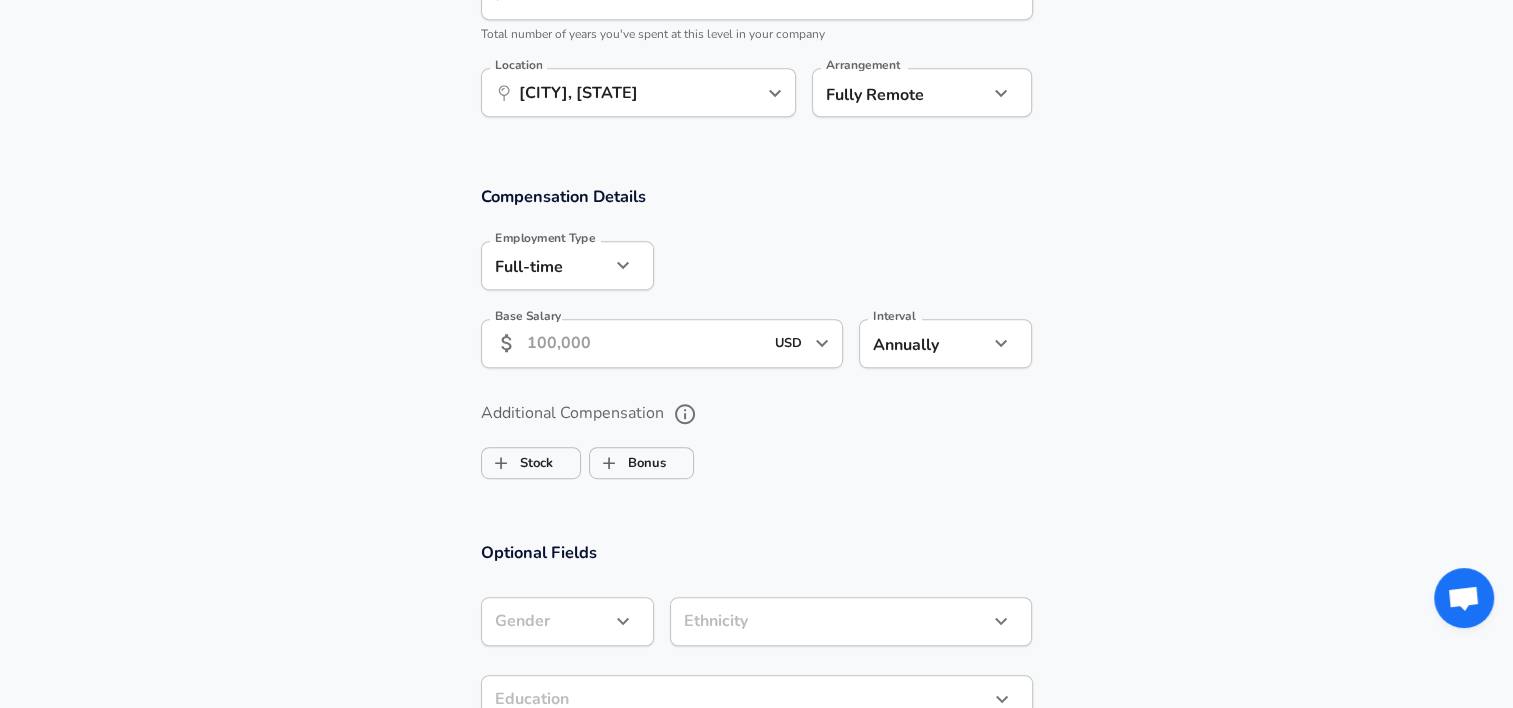 scroll, scrollTop: 1186, scrollLeft: 0, axis: vertical 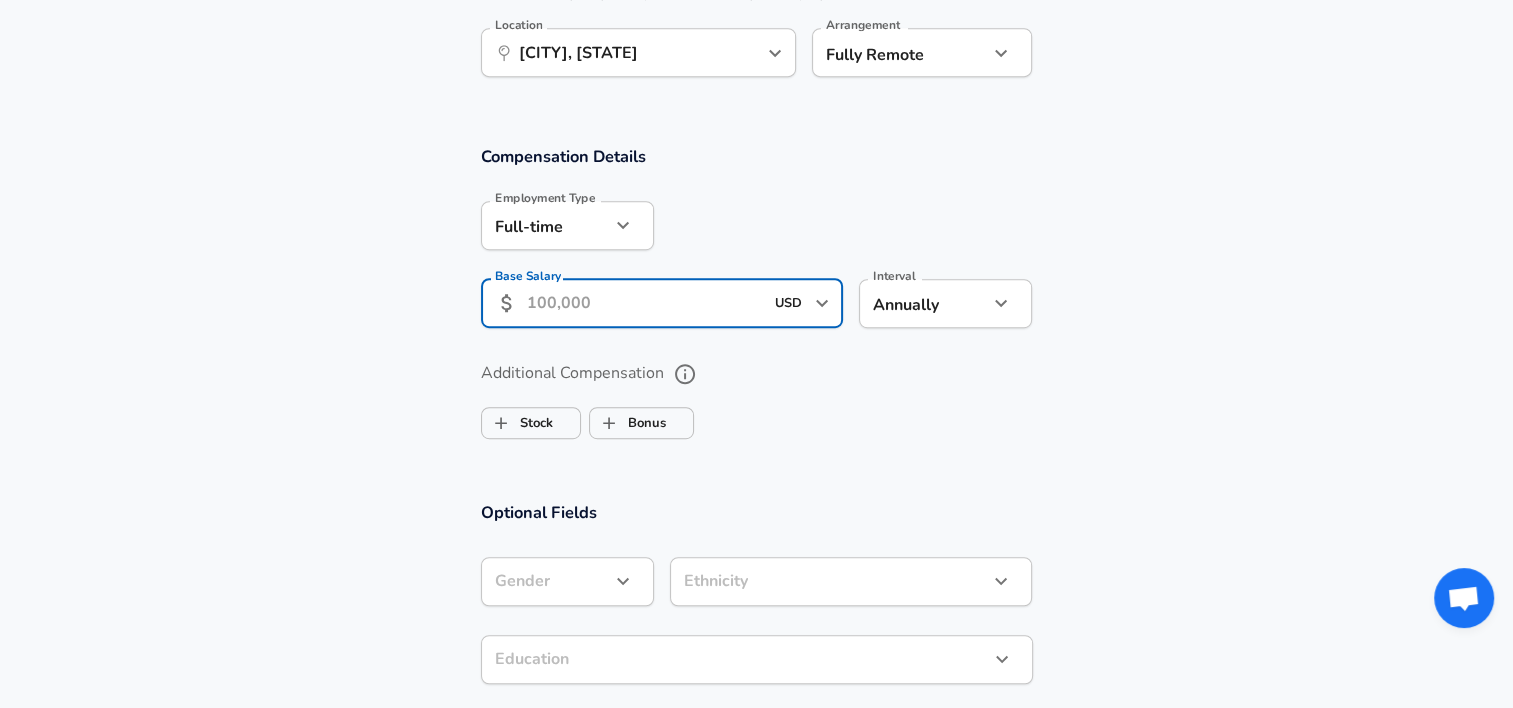 click on "Base Salary" at bounding box center (645, 303) 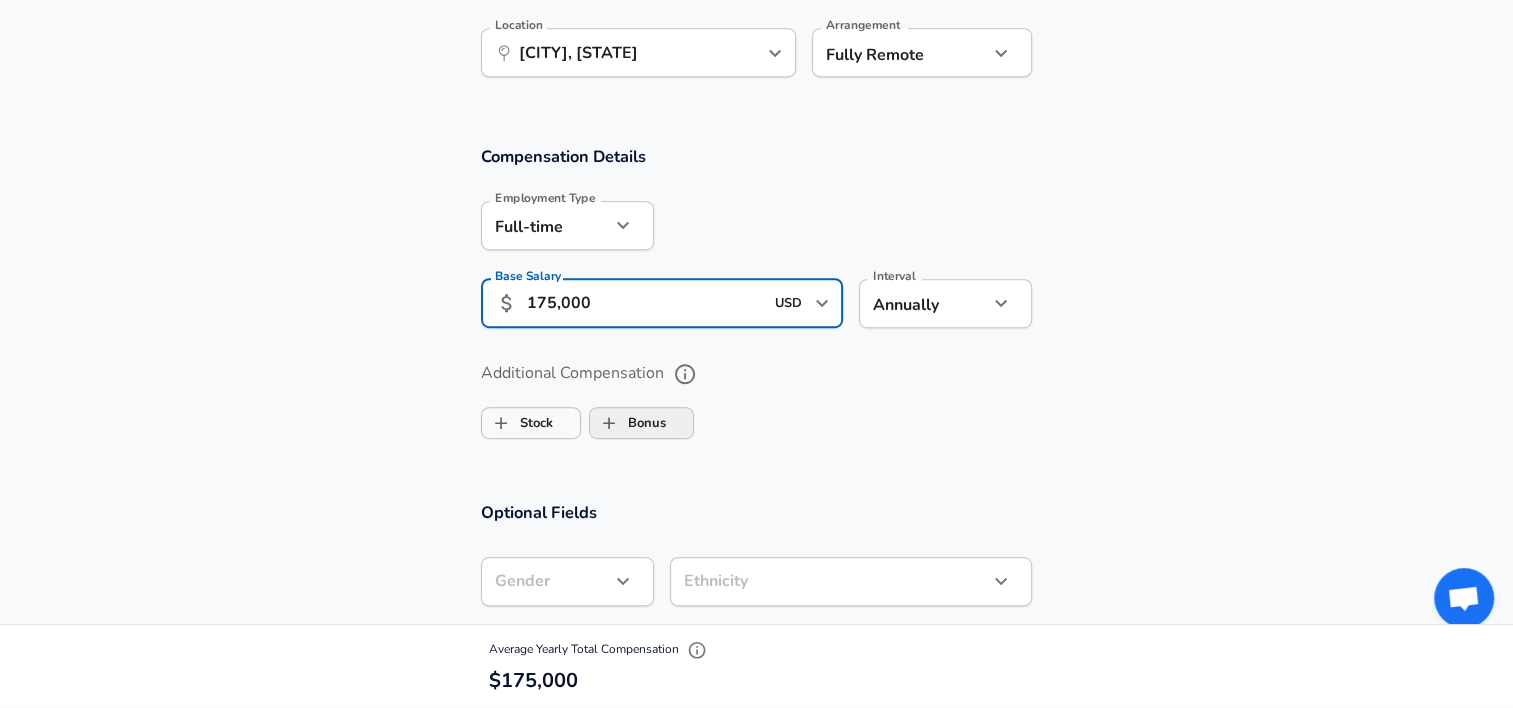 type on "175,000" 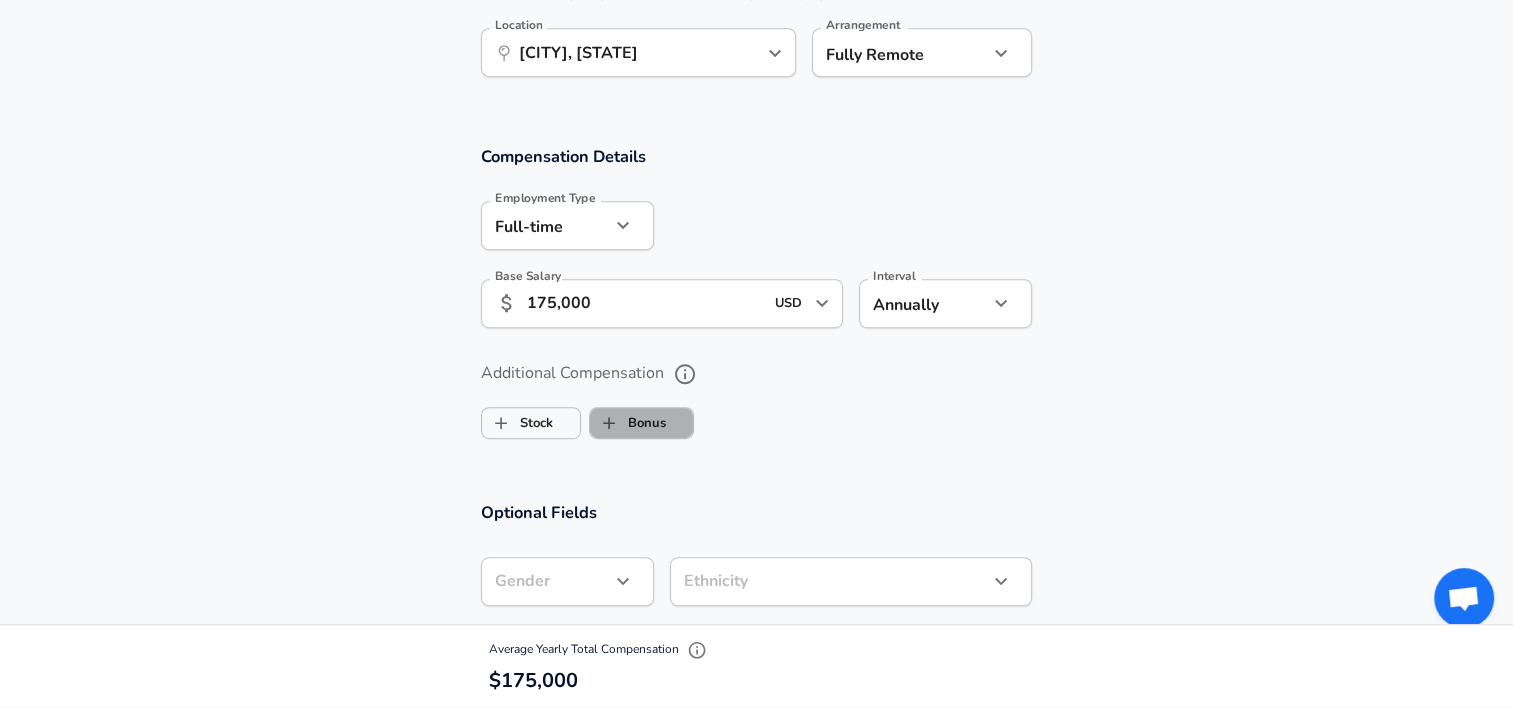 click on "Bonus" at bounding box center (628, 423) 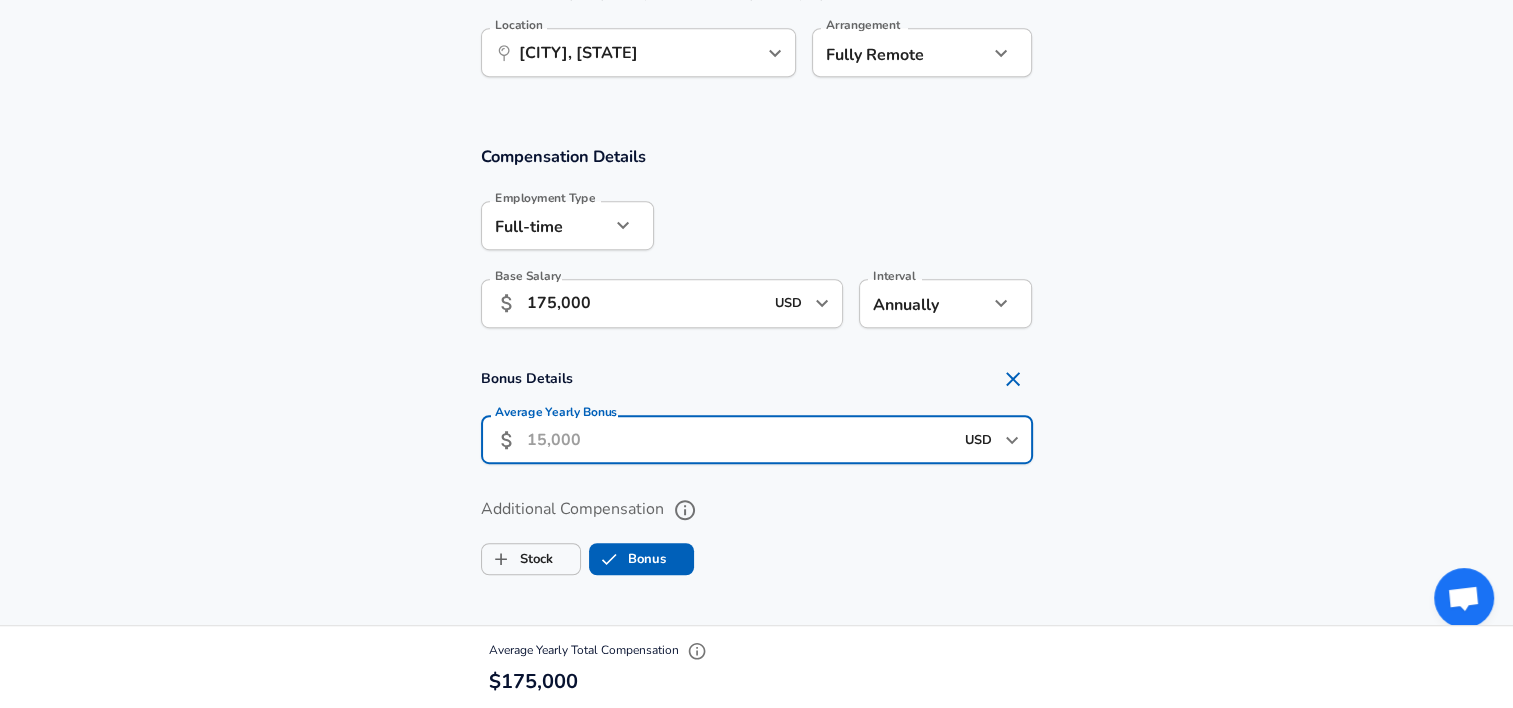 click on "Average Yearly Bonus" at bounding box center [740, 439] 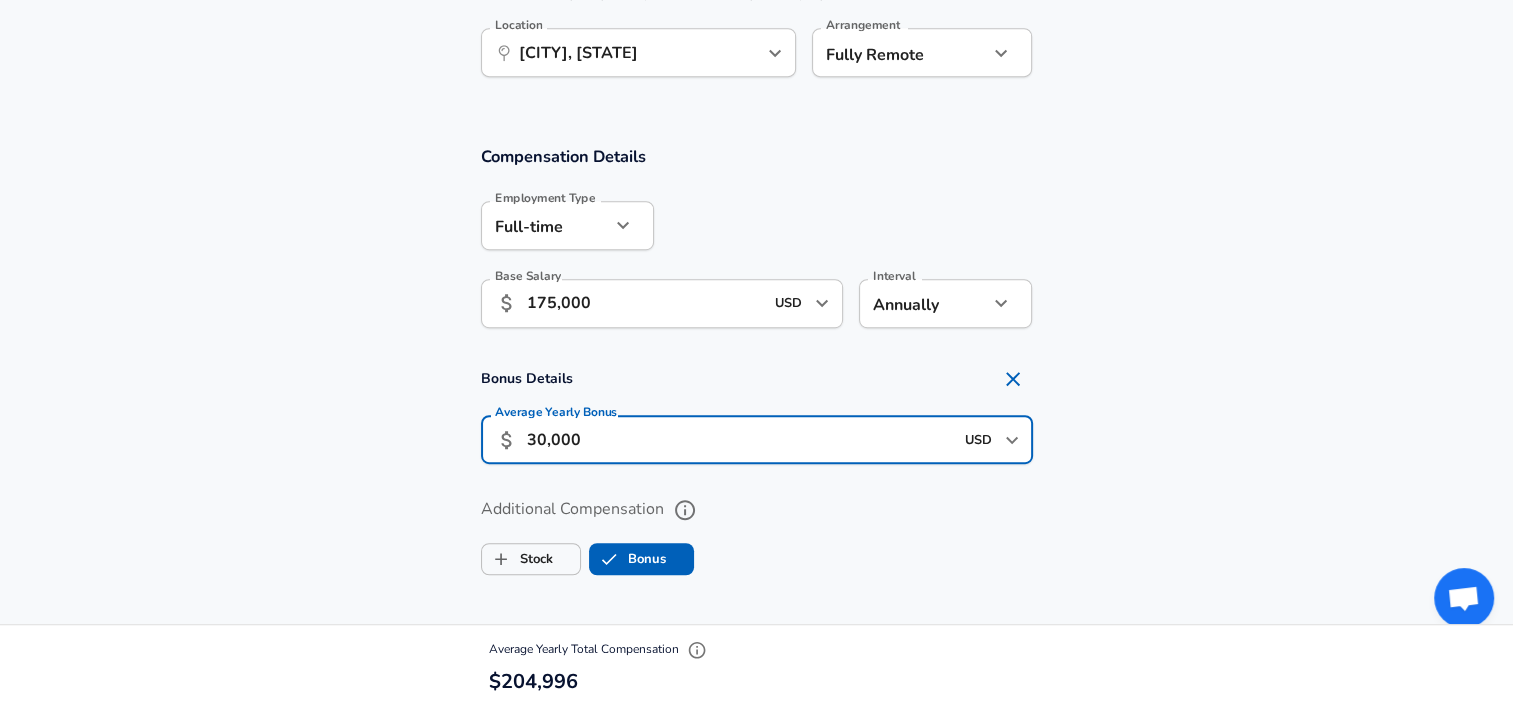 type on "30,000" 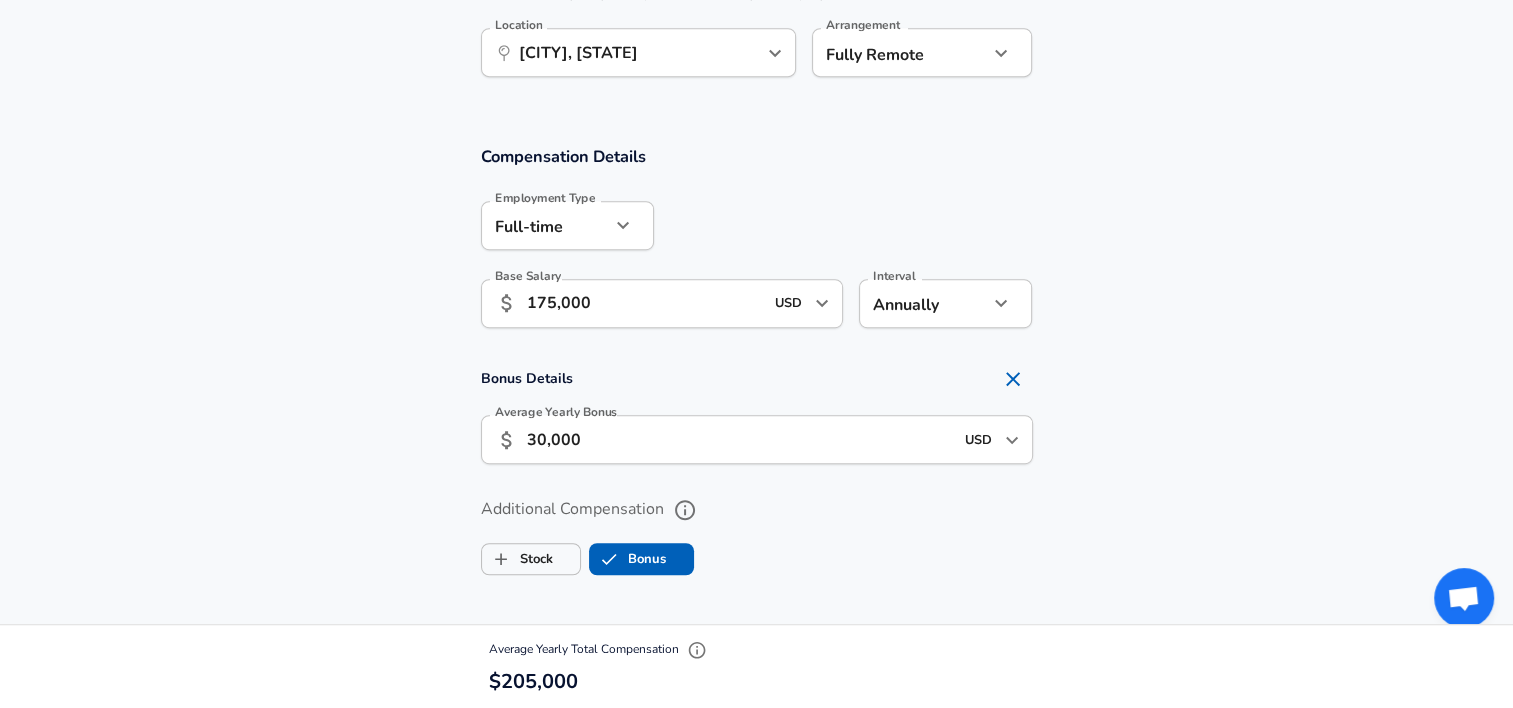 click on "Additional Compensation   Stock Bonus" at bounding box center [756, 530] 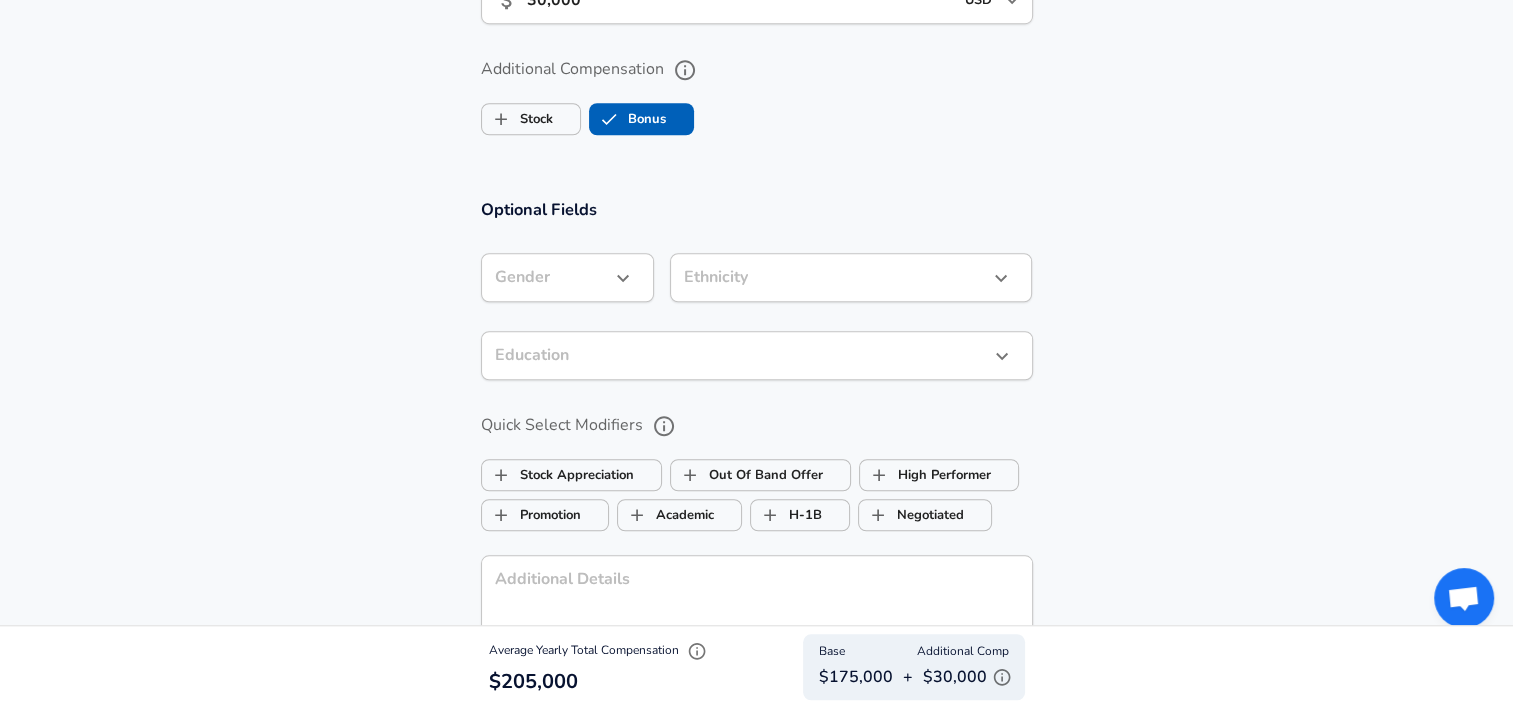 scroll, scrollTop: 1666, scrollLeft: 0, axis: vertical 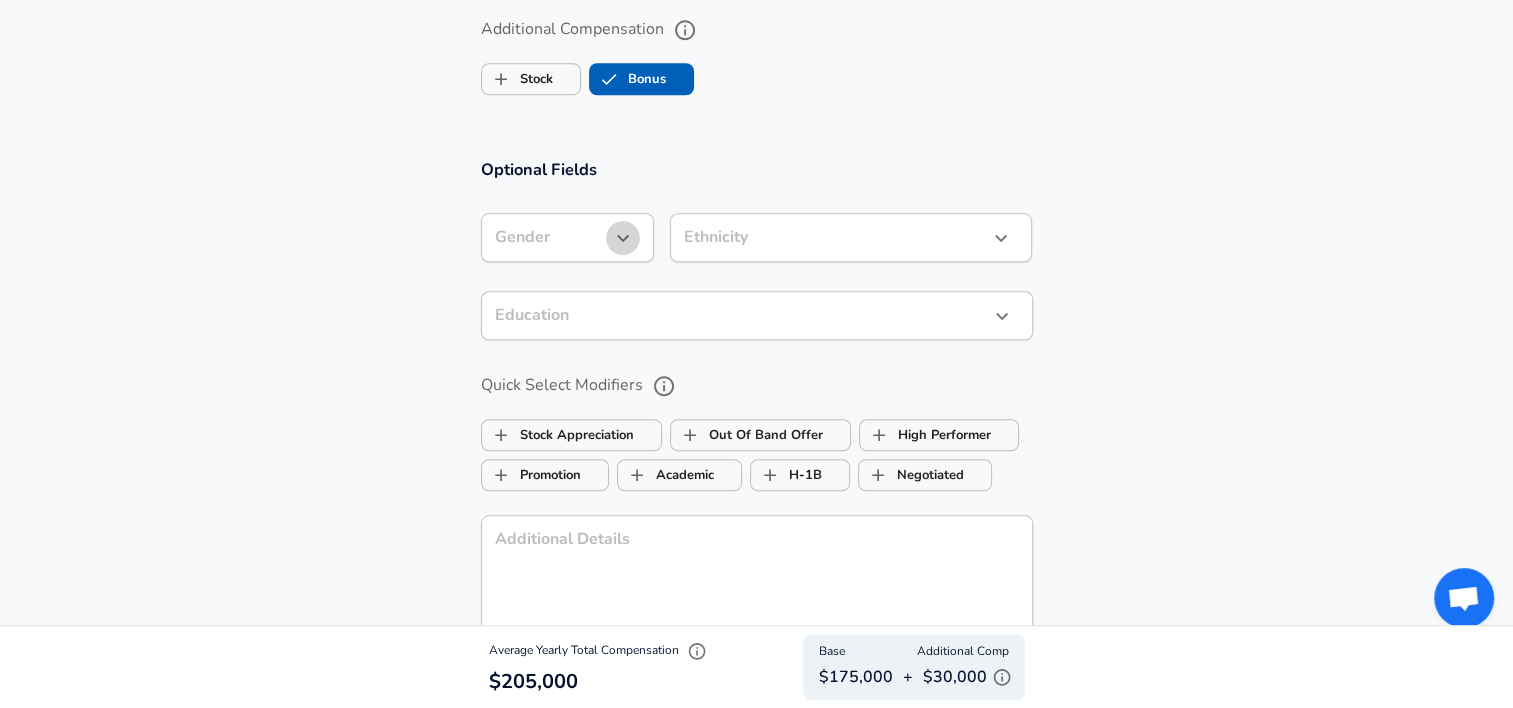 click 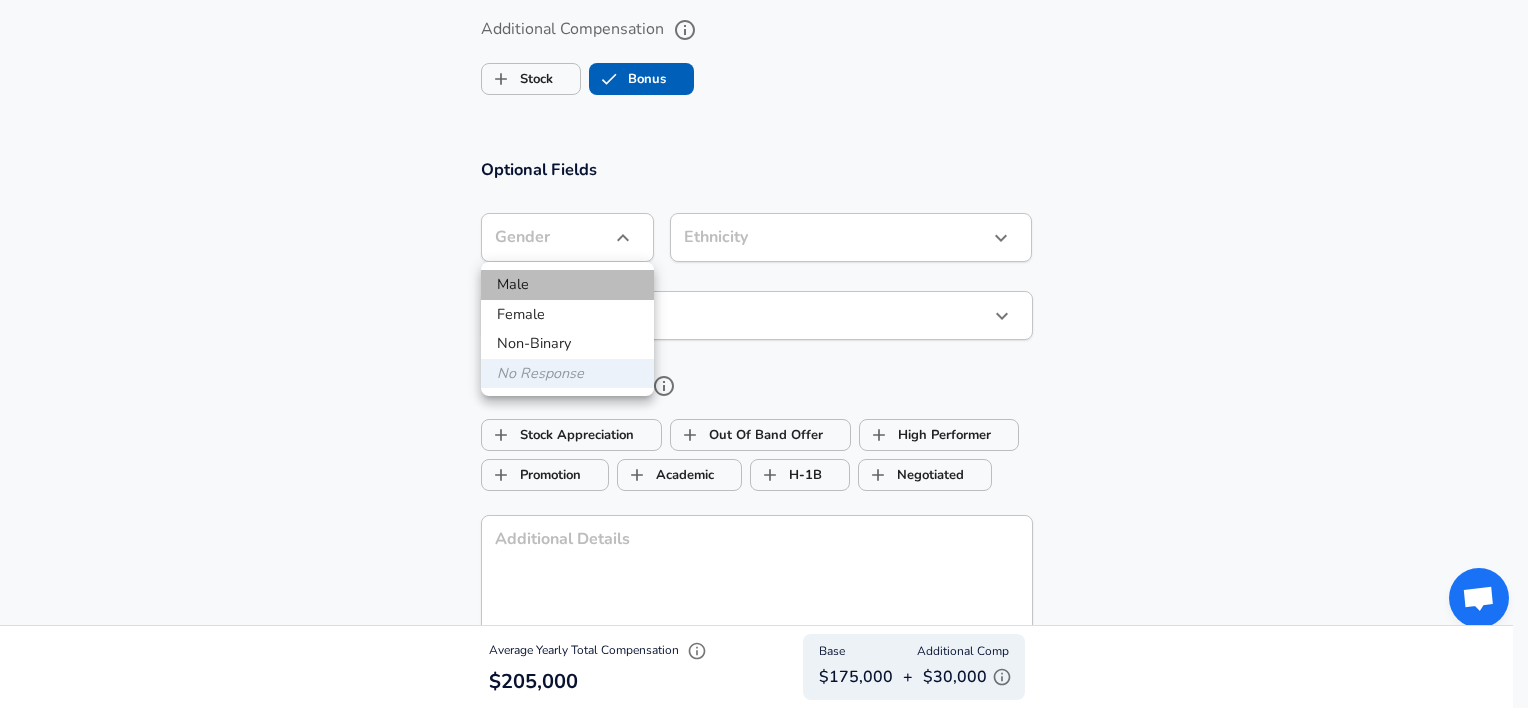 click on "Male" at bounding box center [567, 285] 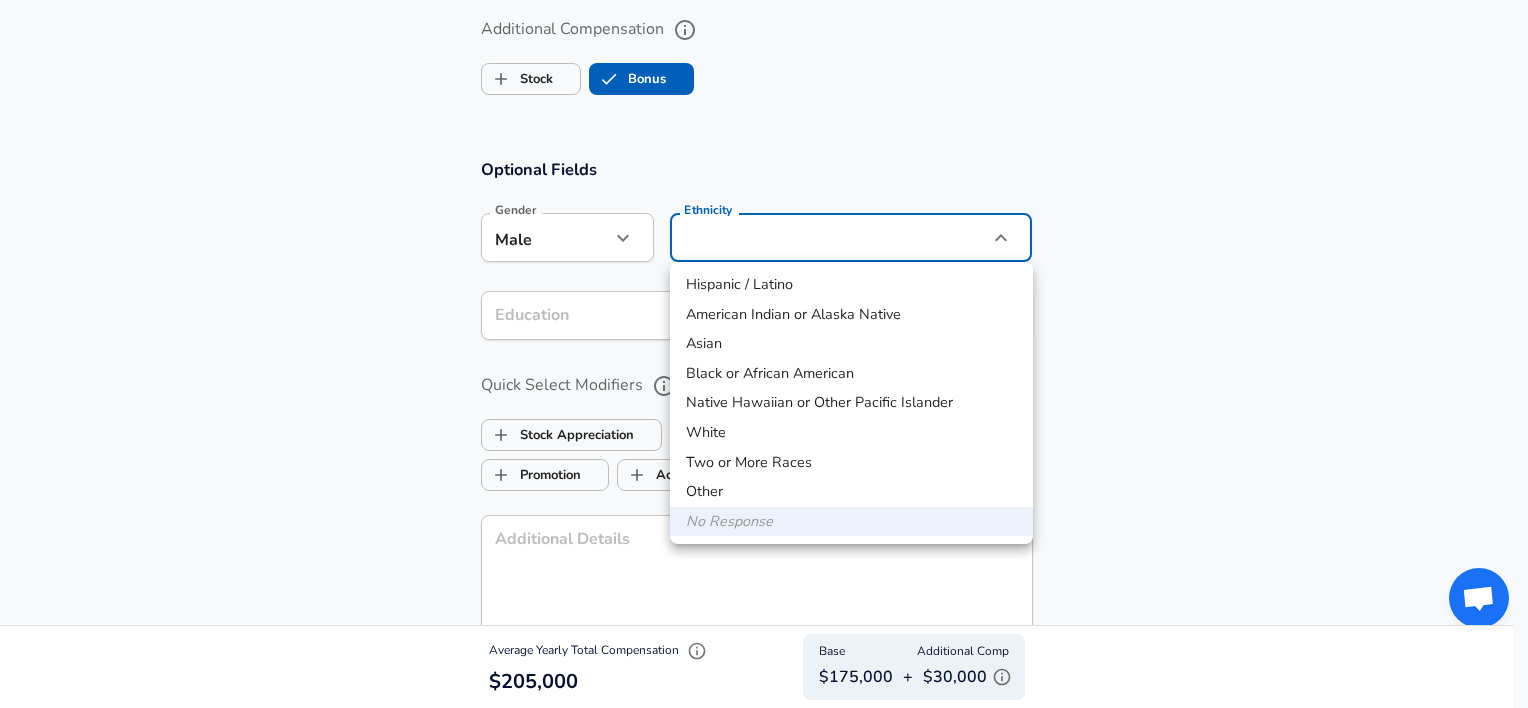 click on "Restart Add Your Salary Upload your offer letter   to verify your submission Enhance Privacy and Anonymity No Automatically hides specific fields until there are enough submissions to safely display the full details.   More Details Based on your submission and the data points that we have already collected, we will automatically hide and anonymize specific fields if there aren't enough data points to remain sufficiently anonymous. Company & Title Information   Enter the company you received your offer from Company Velera Company   Select the title that closest resembles your official title. This should be similar to the title that was present on your offer letter. Title Software Engineering Manager Title Job Family Software Engineering Manager Job Family Specialization Specialization   Your level on the career ladder. e.g. L3 or Senior Product Manager or Principal Engineer or Distinguished Engineer Level Senior Level Work Experience and Location These compensation details are from the perspective of a: Yes 7" at bounding box center (764, -1312) 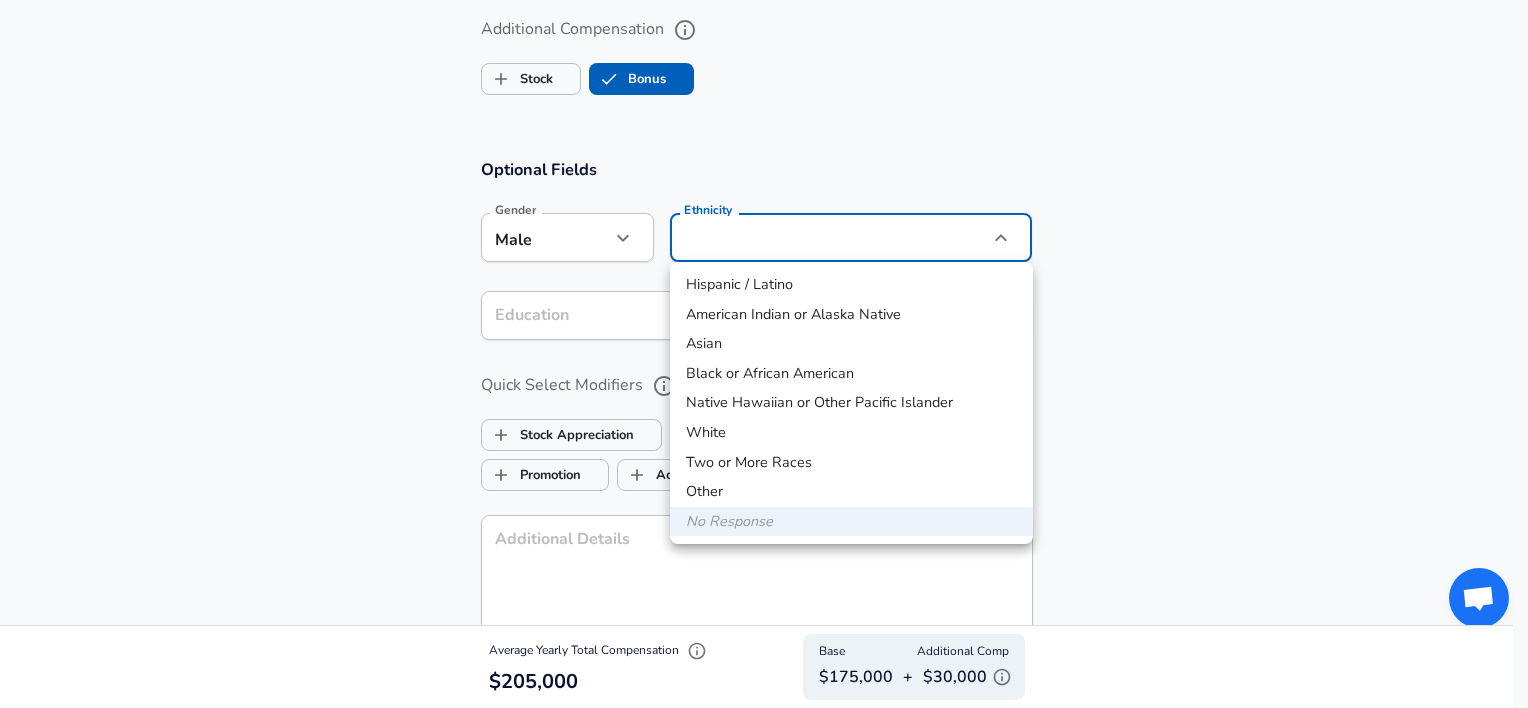 click at bounding box center (764, 354) 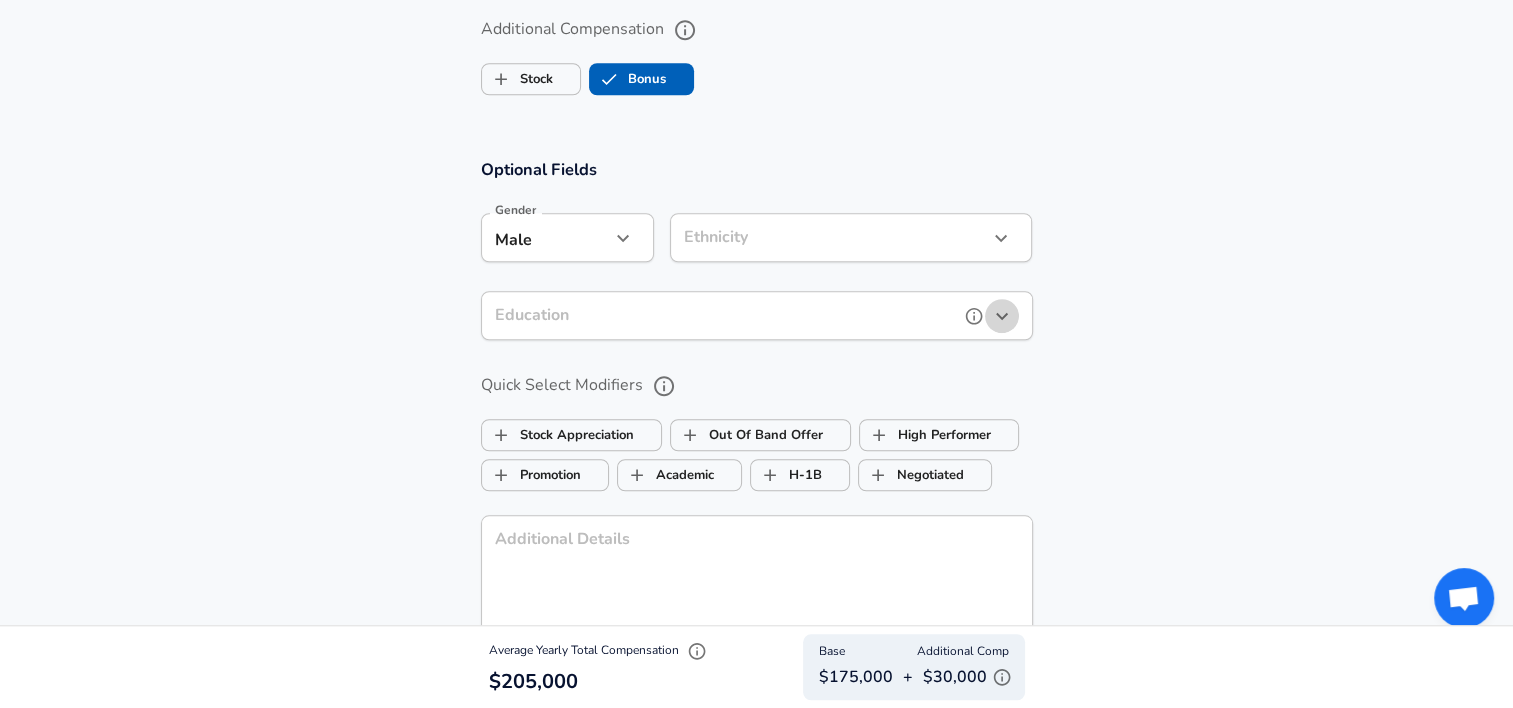 click at bounding box center (1002, 316) 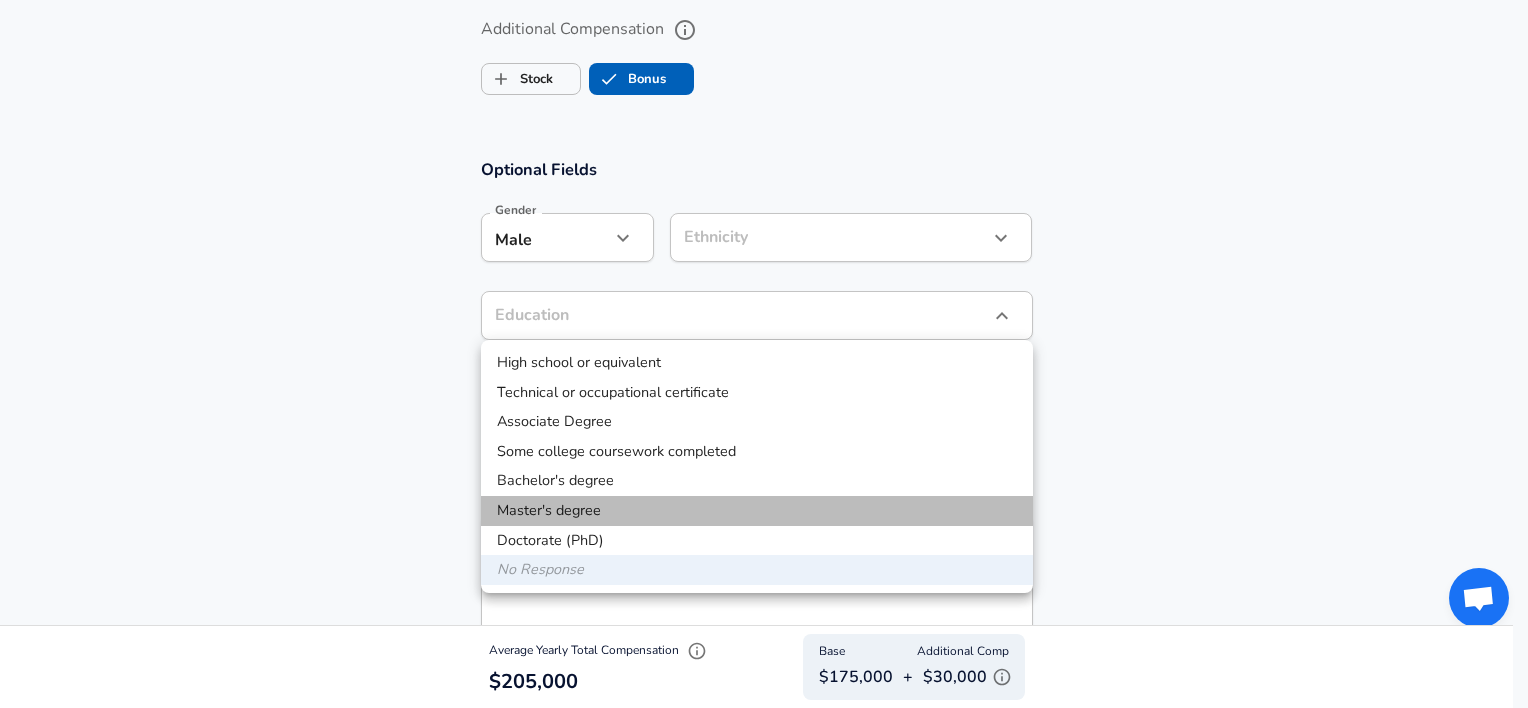 click on "Master's degree" at bounding box center [757, 511] 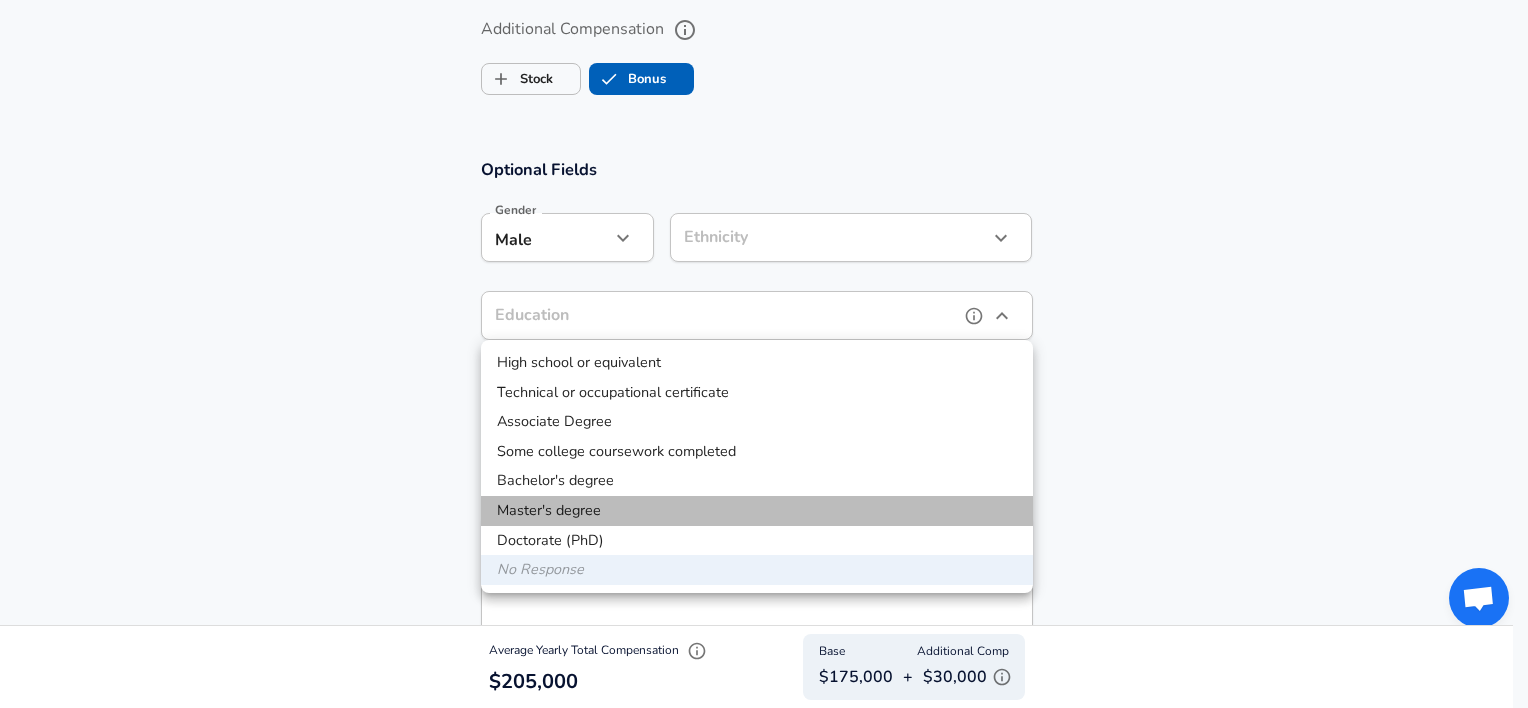 type on "Masters degree" 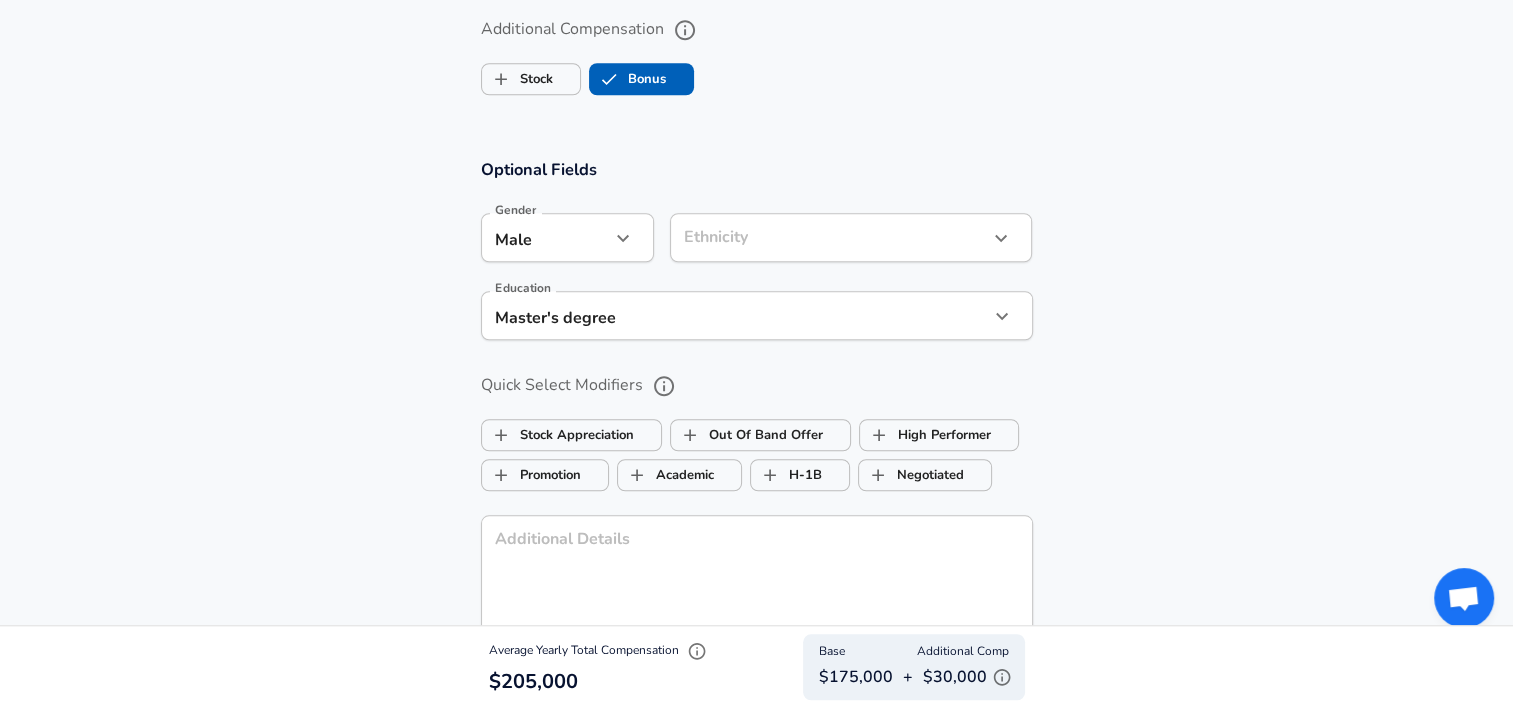 click on "Optional Fields Gender Male male Gender Ethnicity ​ Ethnicity Education Master's degree Masters degree Education Quick Select Modifiers   Stock Appreciation Out Of Band Offer High Performer Promotion Academic H-1B Negotiated Additional Details x Additional Details 0 /500 characters Email Address Email Address   Providing an email allows for editing or removal of your submission. We may also reach out if we have any questions. Your email will not be published." at bounding box center [756, 483] 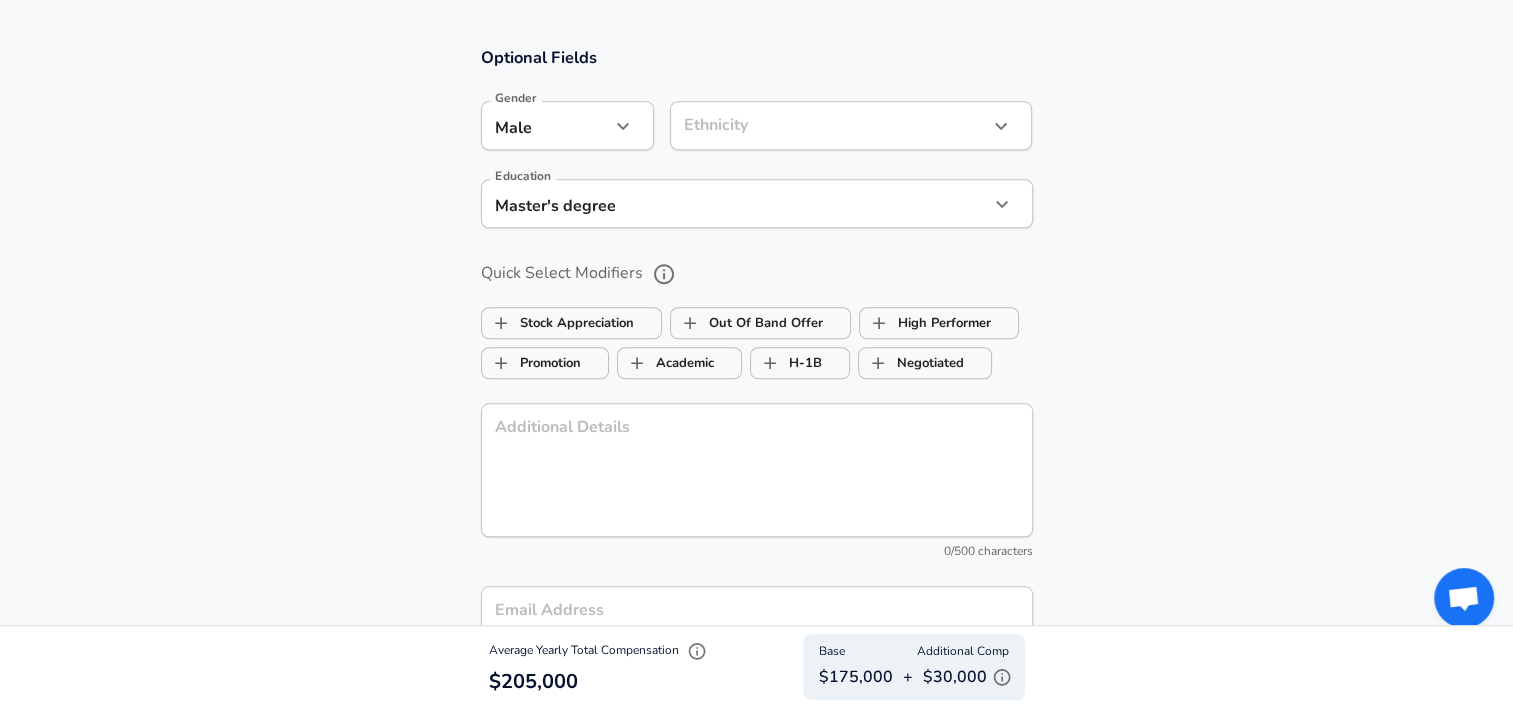 scroll, scrollTop: 1866, scrollLeft: 0, axis: vertical 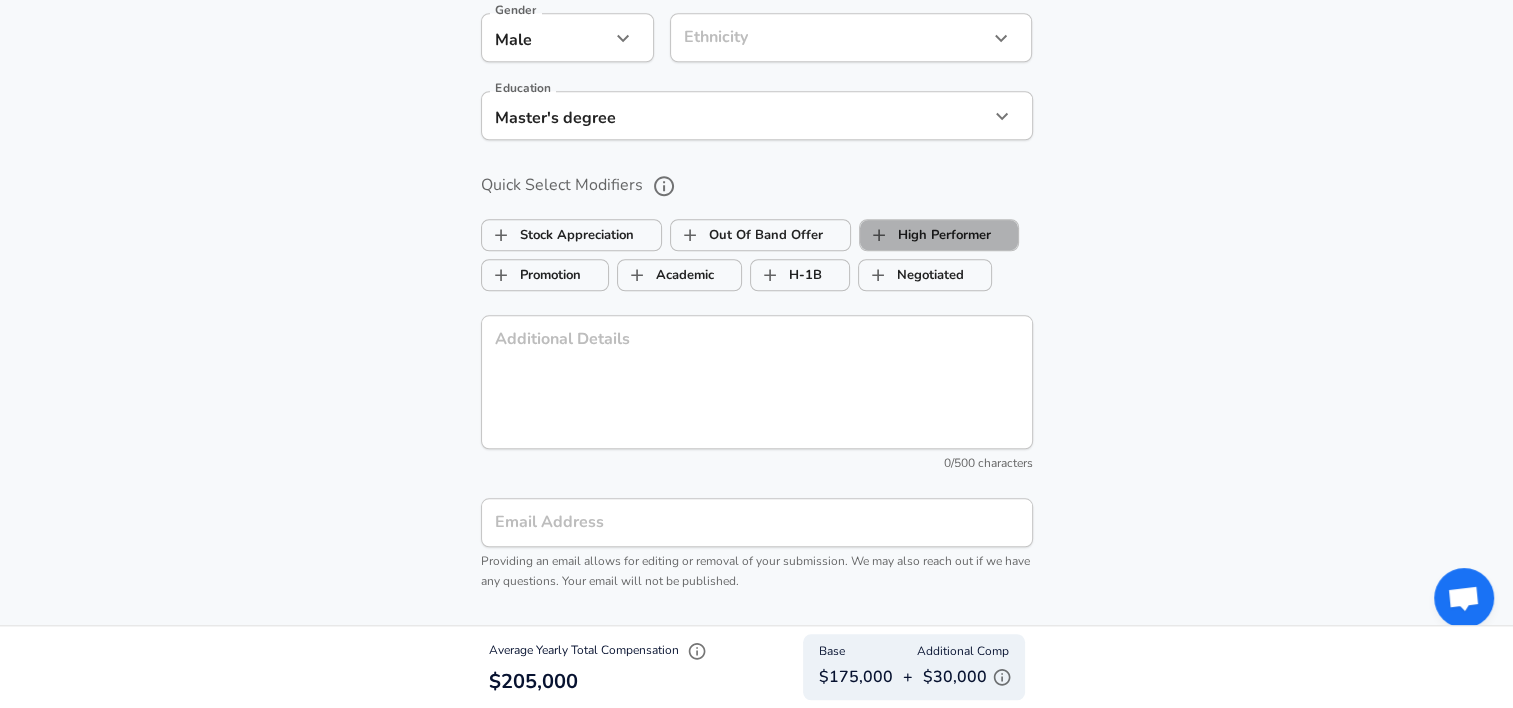 click on "High Performer" at bounding box center [925, 235] 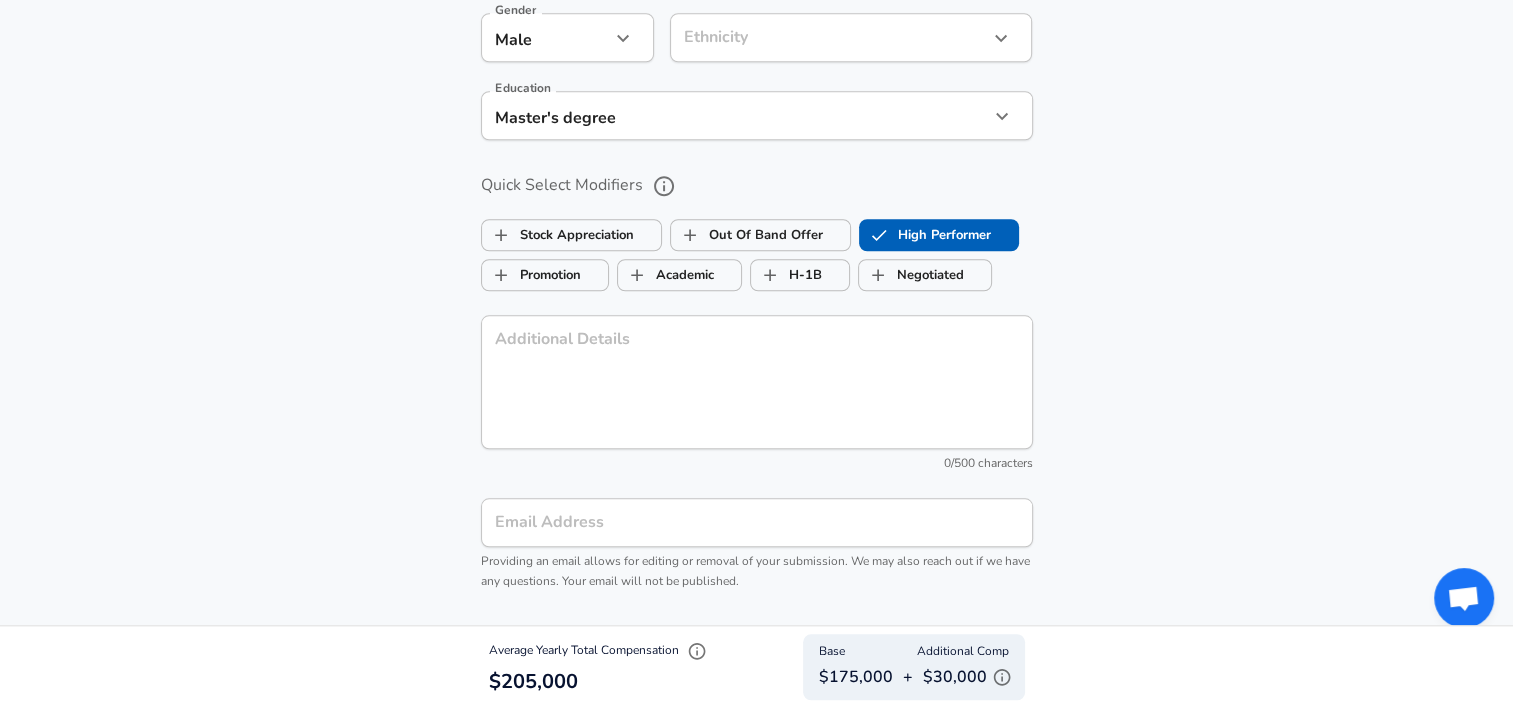 click on "Optional Fields Gender Male male Gender Ethnicity ​ Ethnicity Education Master's degree Masters degree Education Quick Select Modifiers   Stock Appreciation Out Of Band Offer High Performer Promotion Academic H-1B Negotiated Additional Details x Additional Details 0 /500 characters Email Address Email Address   Providing an email allows for editing or removal of your submission. We may also reach out if we have any questions. Your email will not be published." at bounding box center (756, 283) 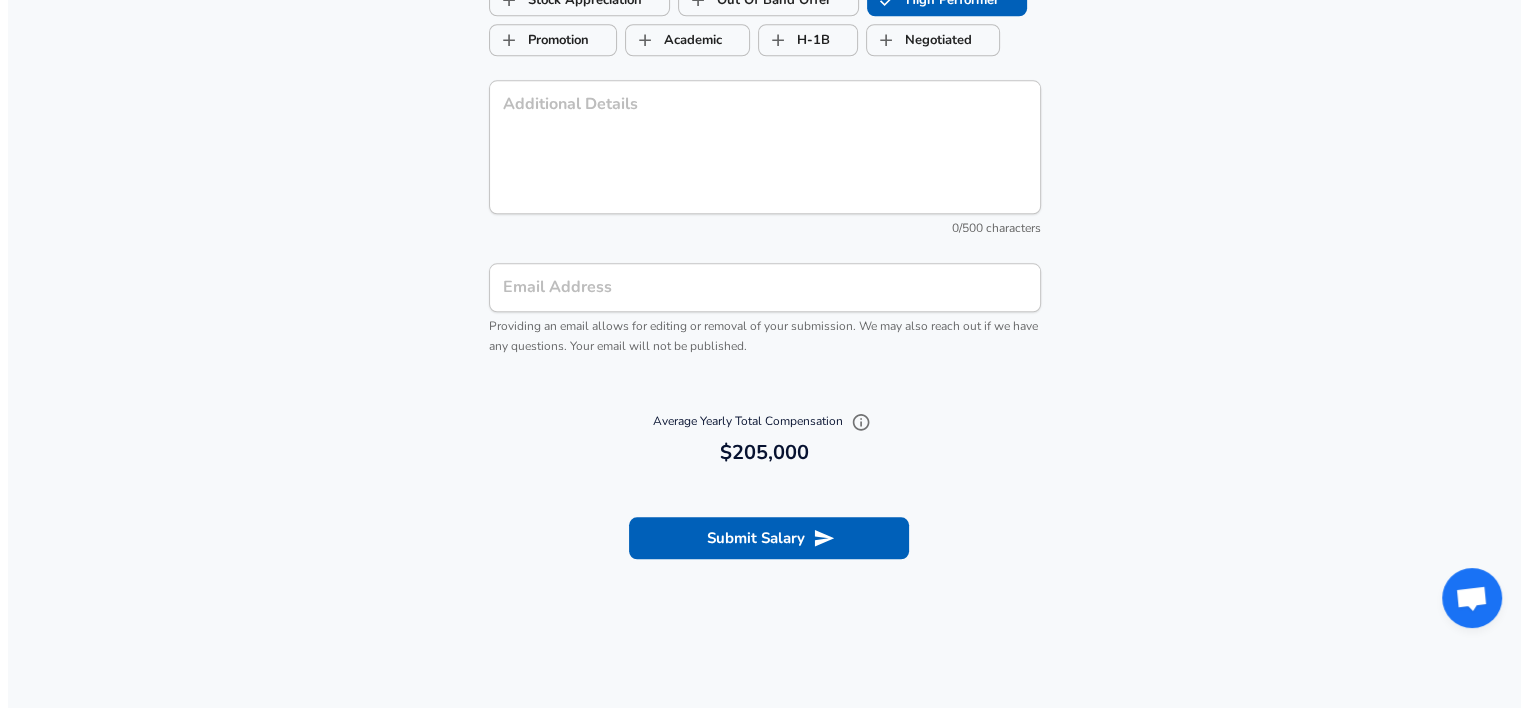 scroll, scrollTop: 2106, scrollLeft: 0, axis: vertical 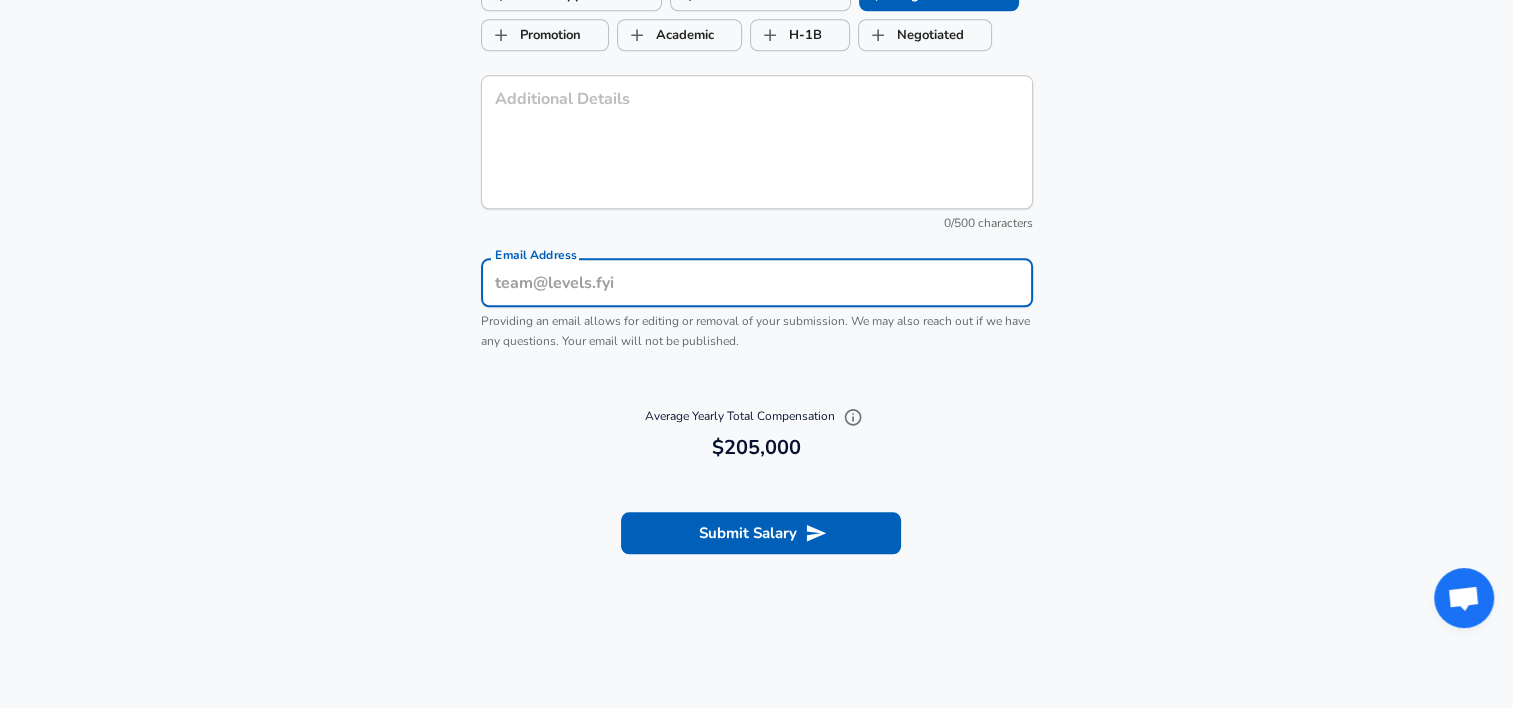 click on "Email Address" at bounding box center (757, 282) 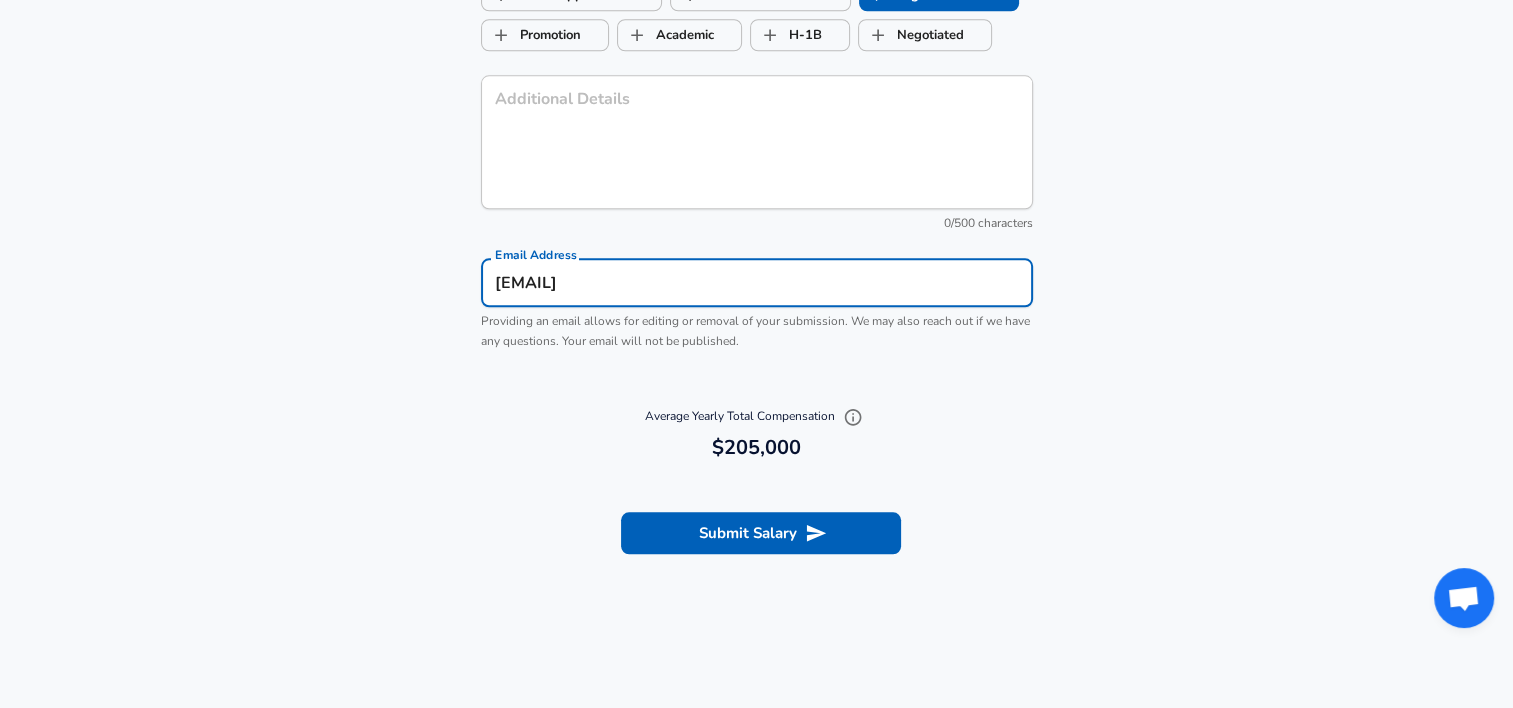 type 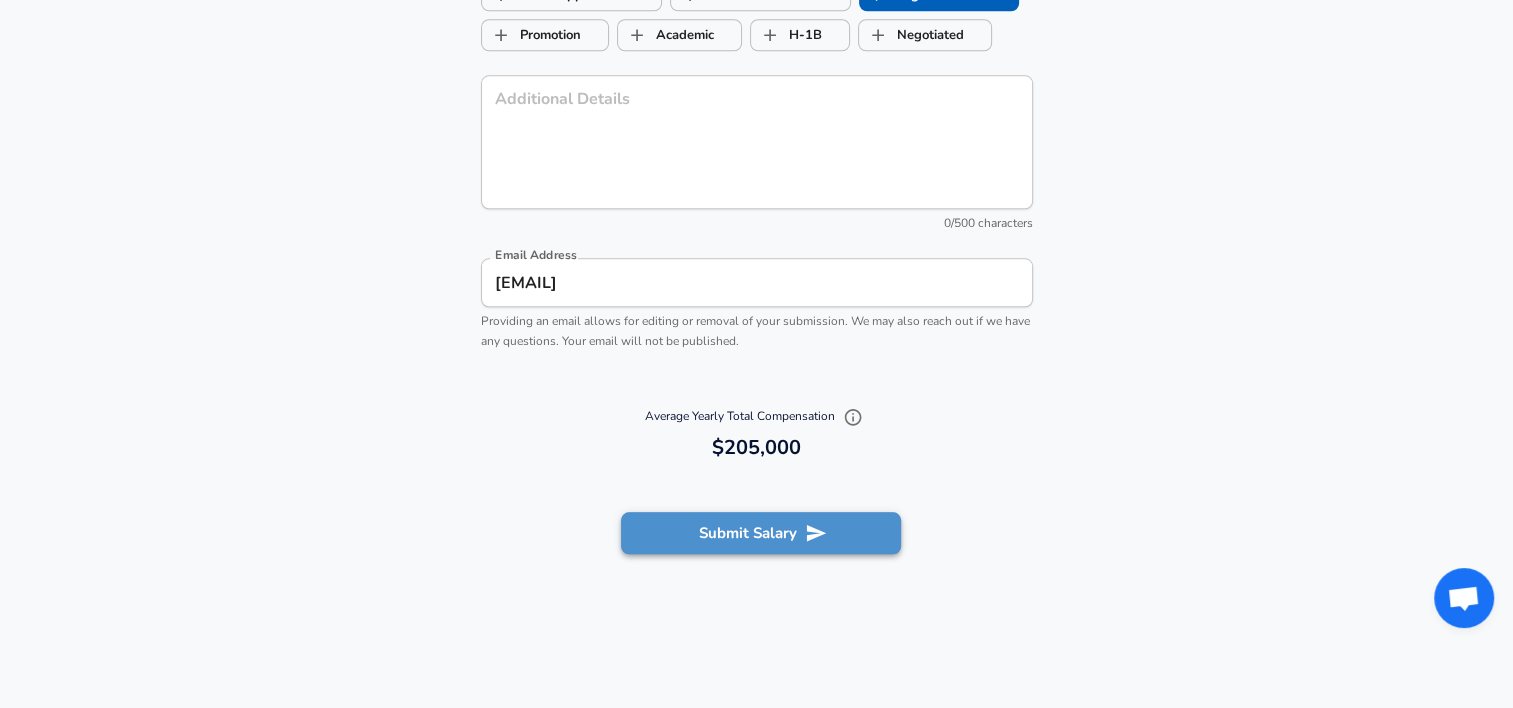 click on "Submit Salary" at bounding box center [761, 533] 